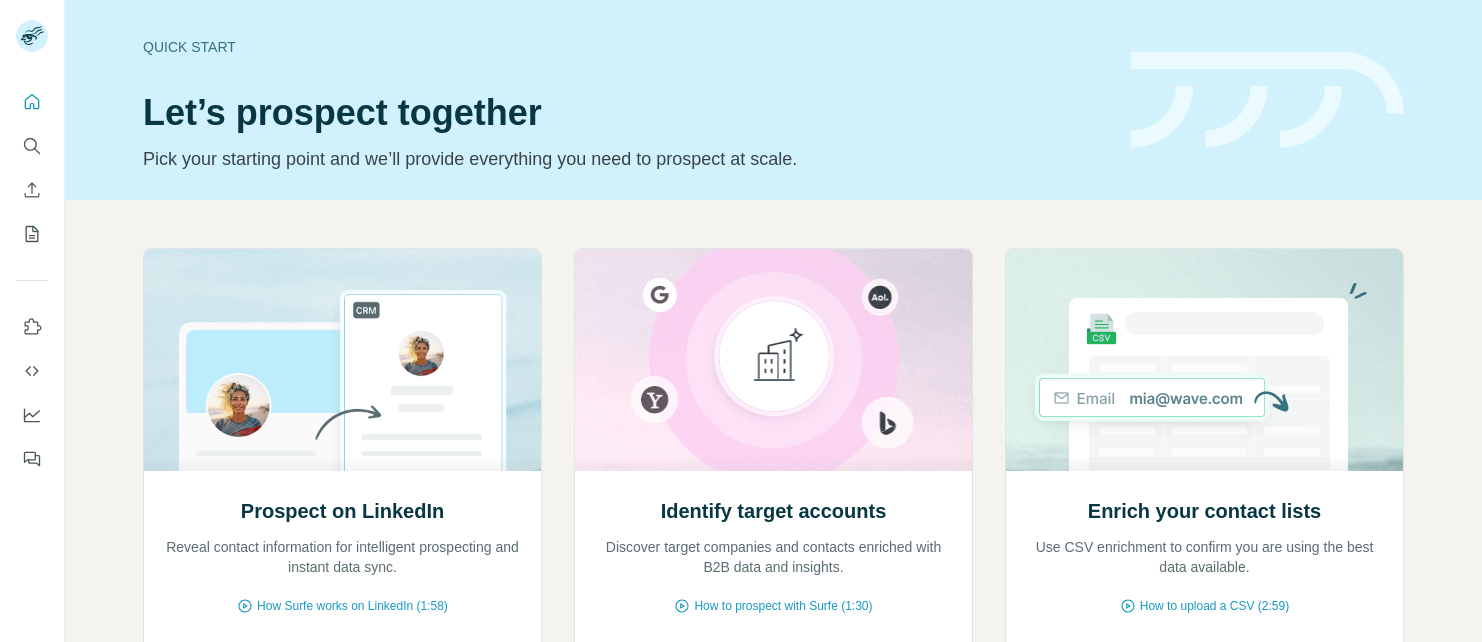 scroll, scrollTop: 0, scrollLeft: 0, axis: both 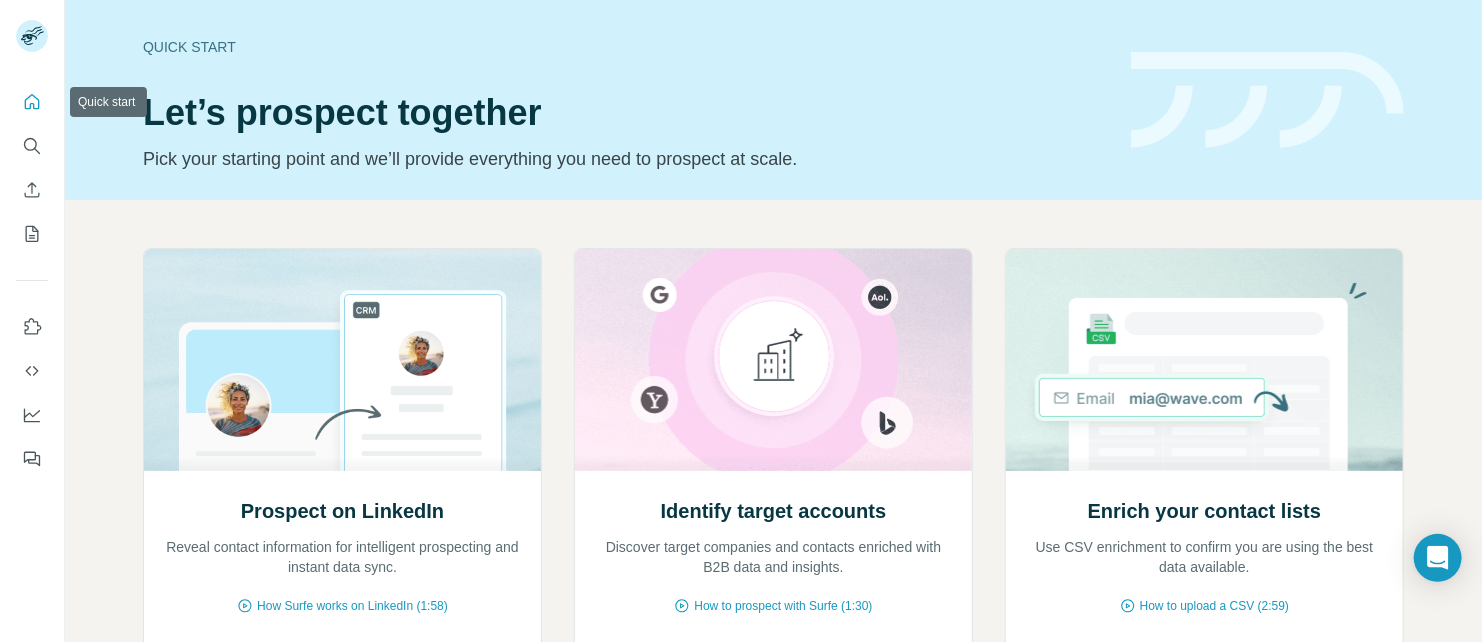 click 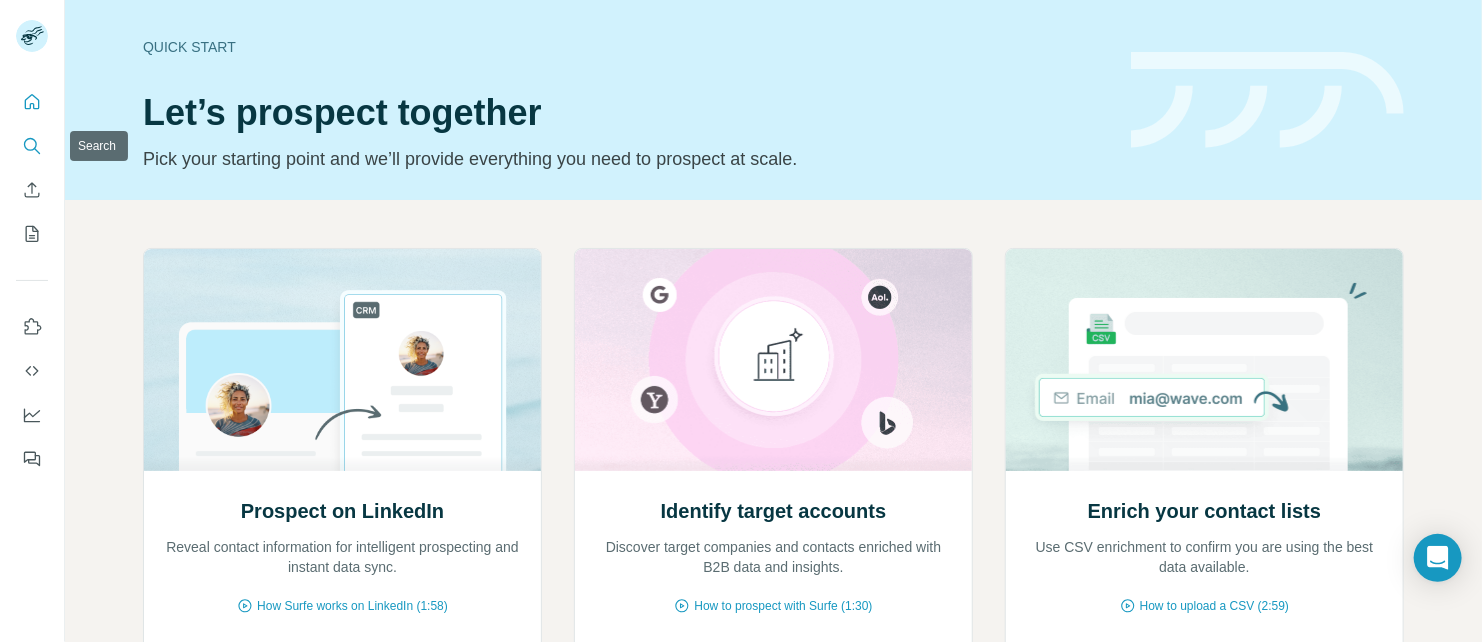 click at bounding box center [32, 146] 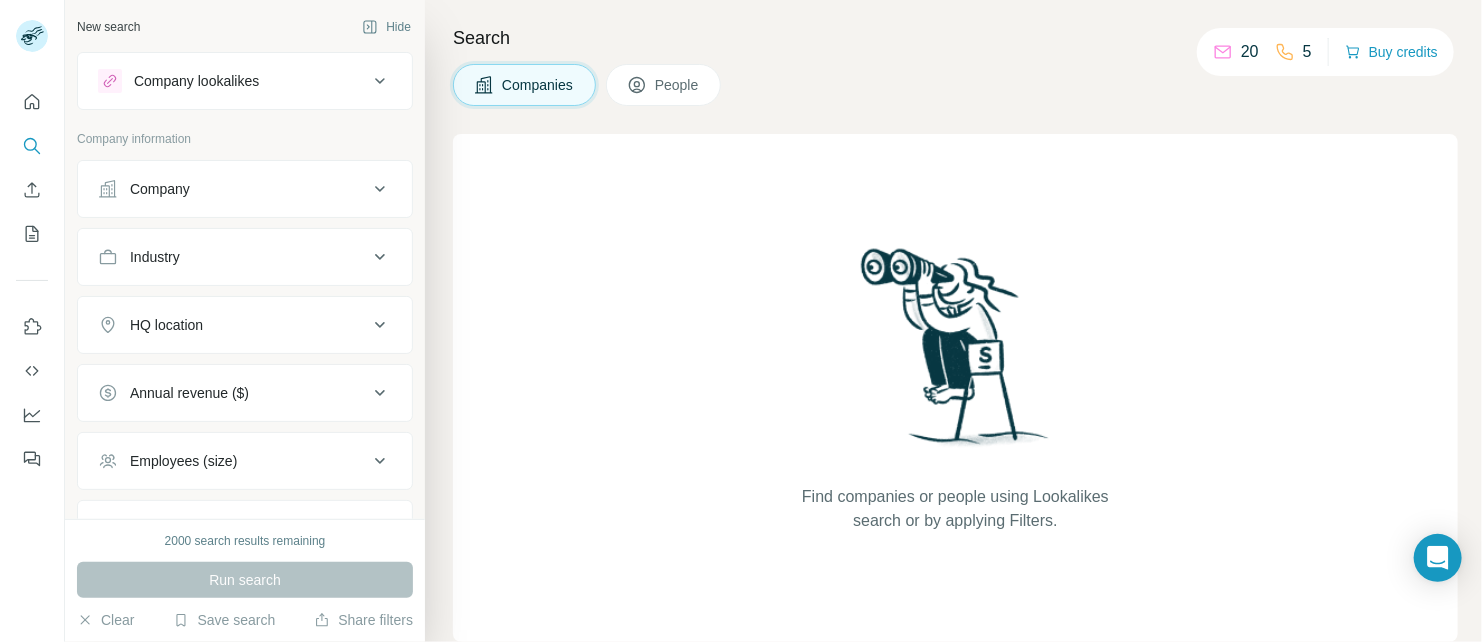 click on "Company" at bounding box center [245, 189] 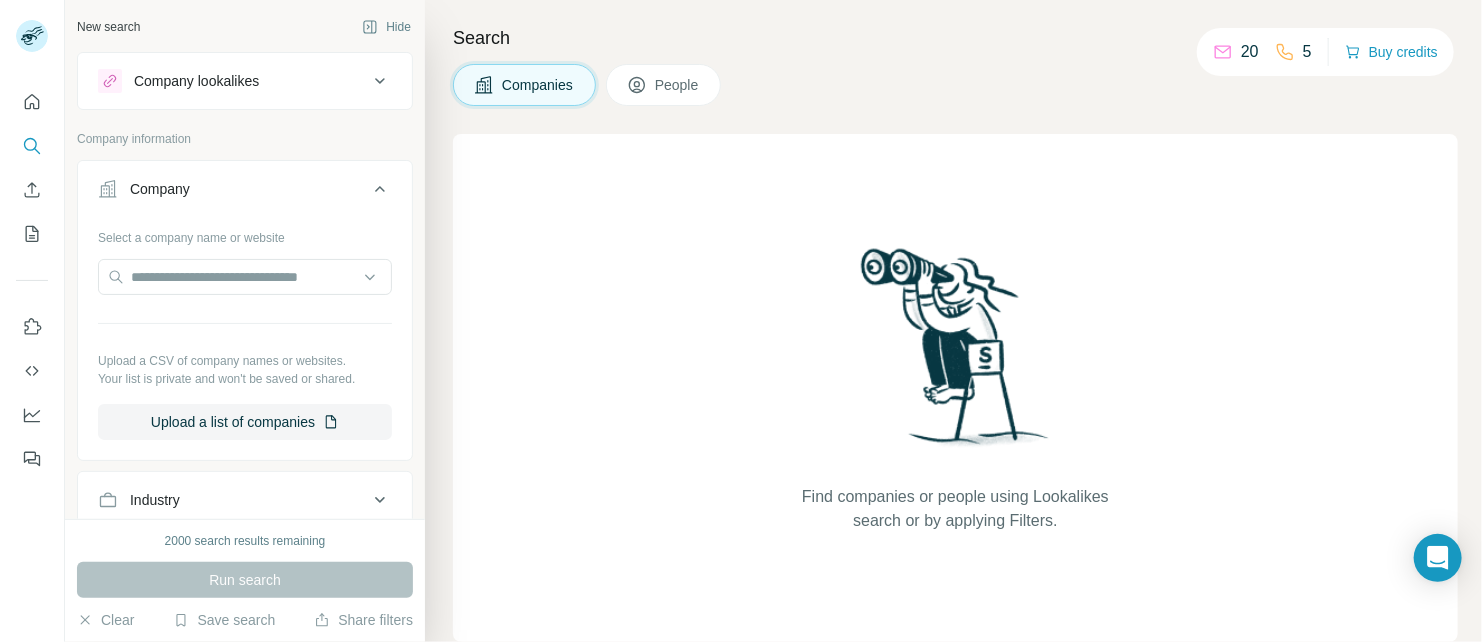scroll, scrollTop: 200, scrollLeft: 0, axis: vertical 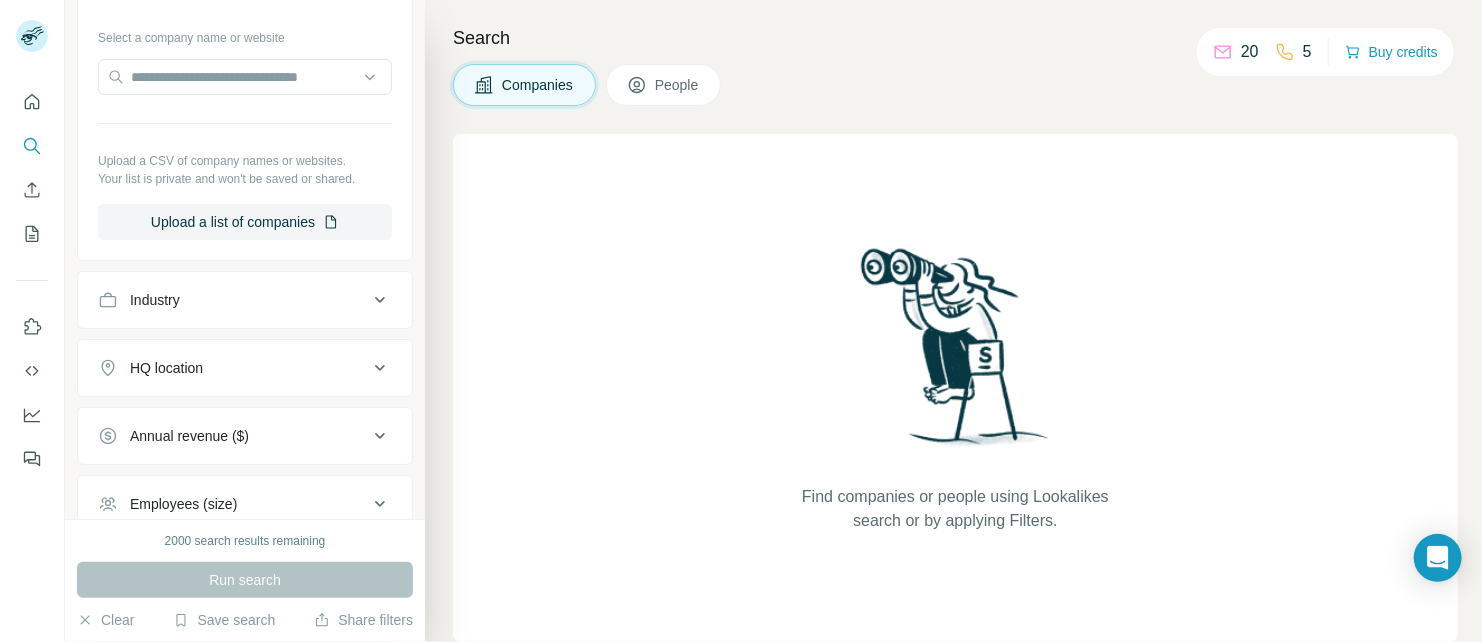 click on "Industry" at bounding box center [245, 300] 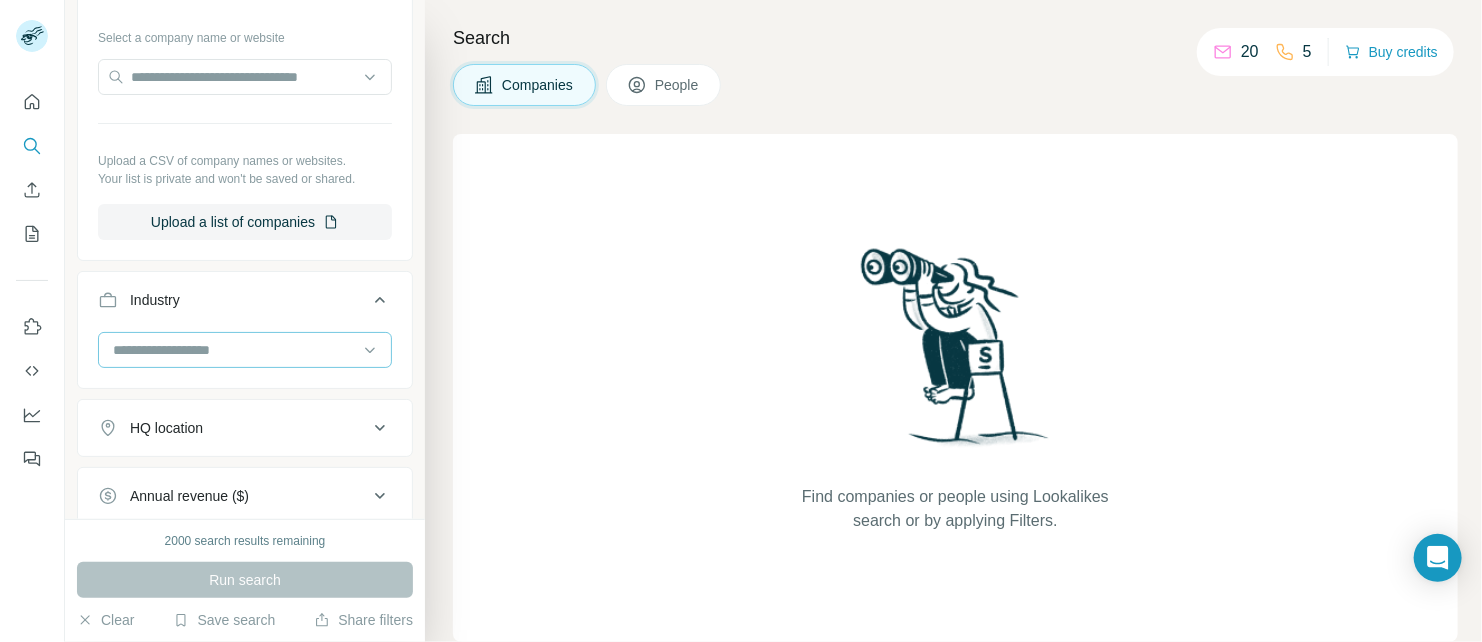 click at bounding box center (234, 350) 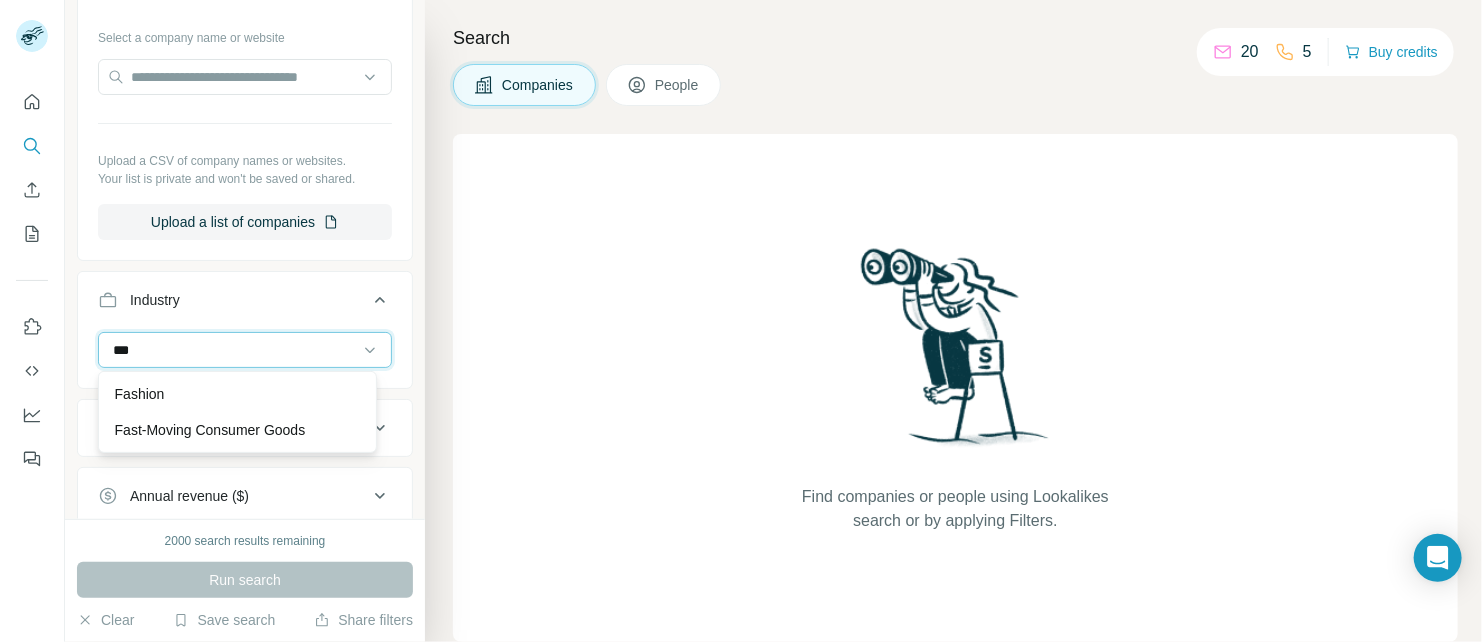 type on "***" 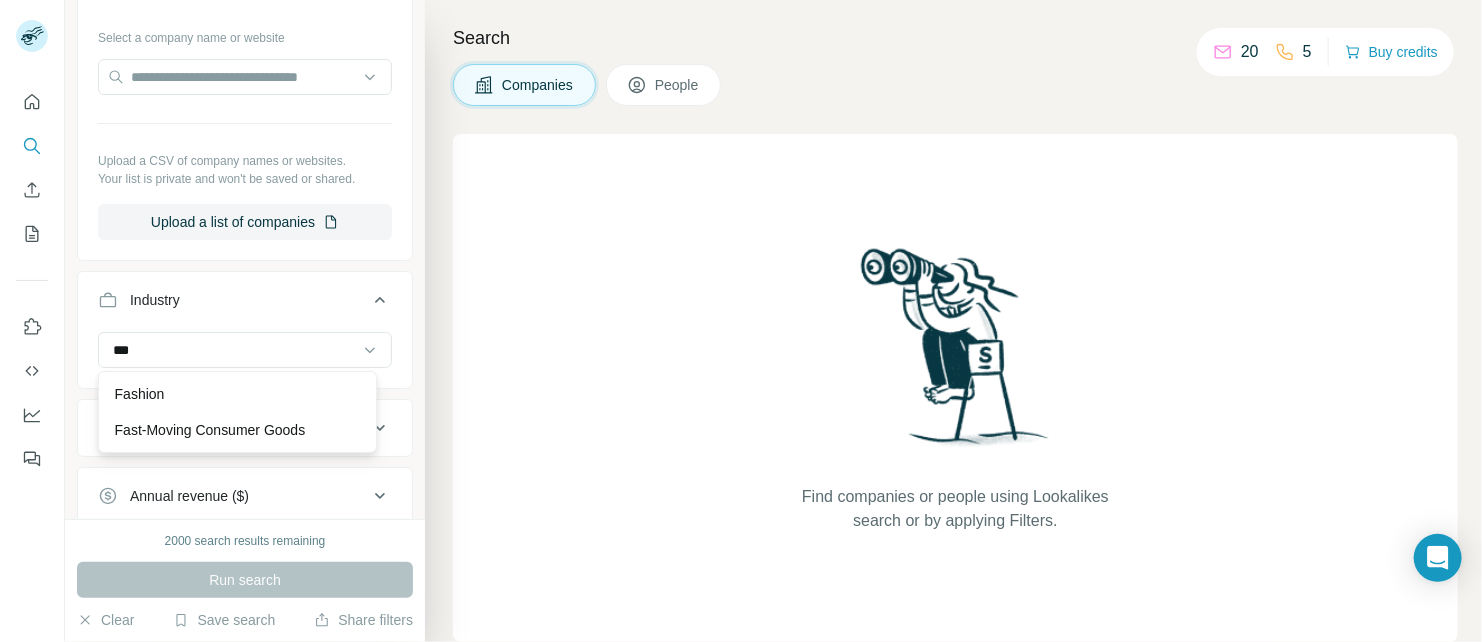 click on "Fashion" at bounding box center [237, 394] 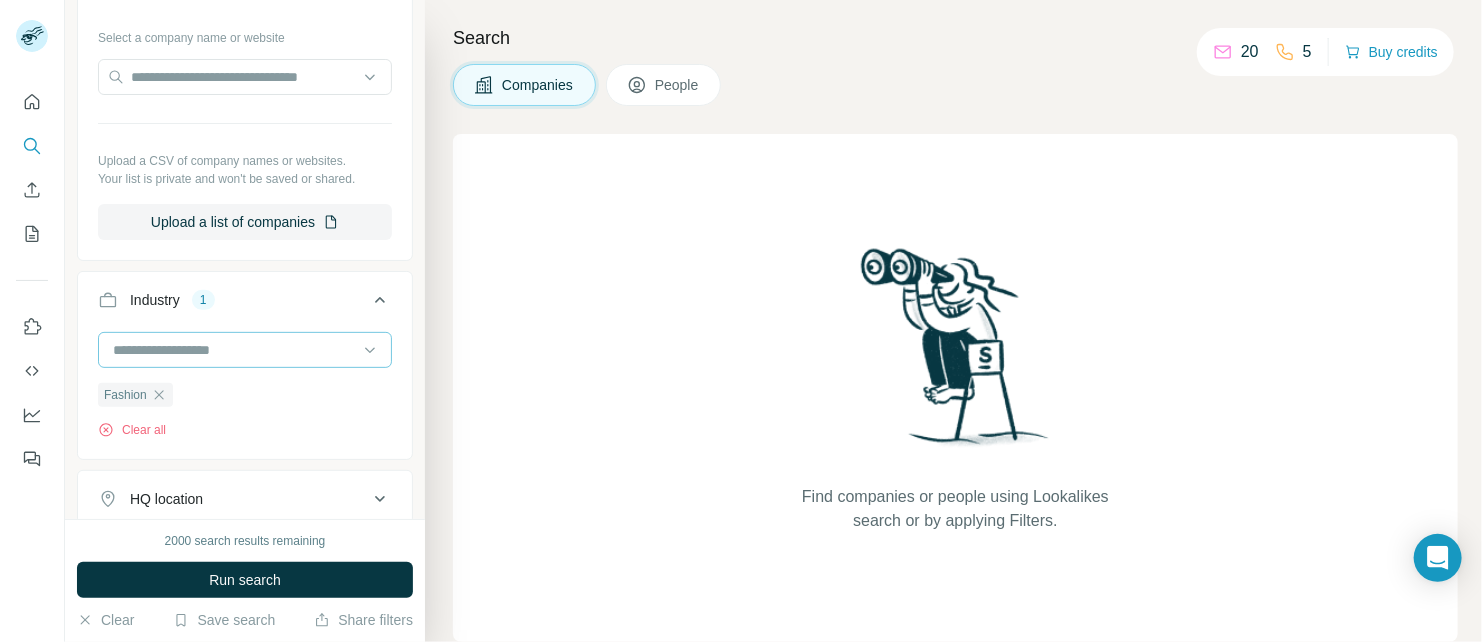 click at bounding box center (234, 350) 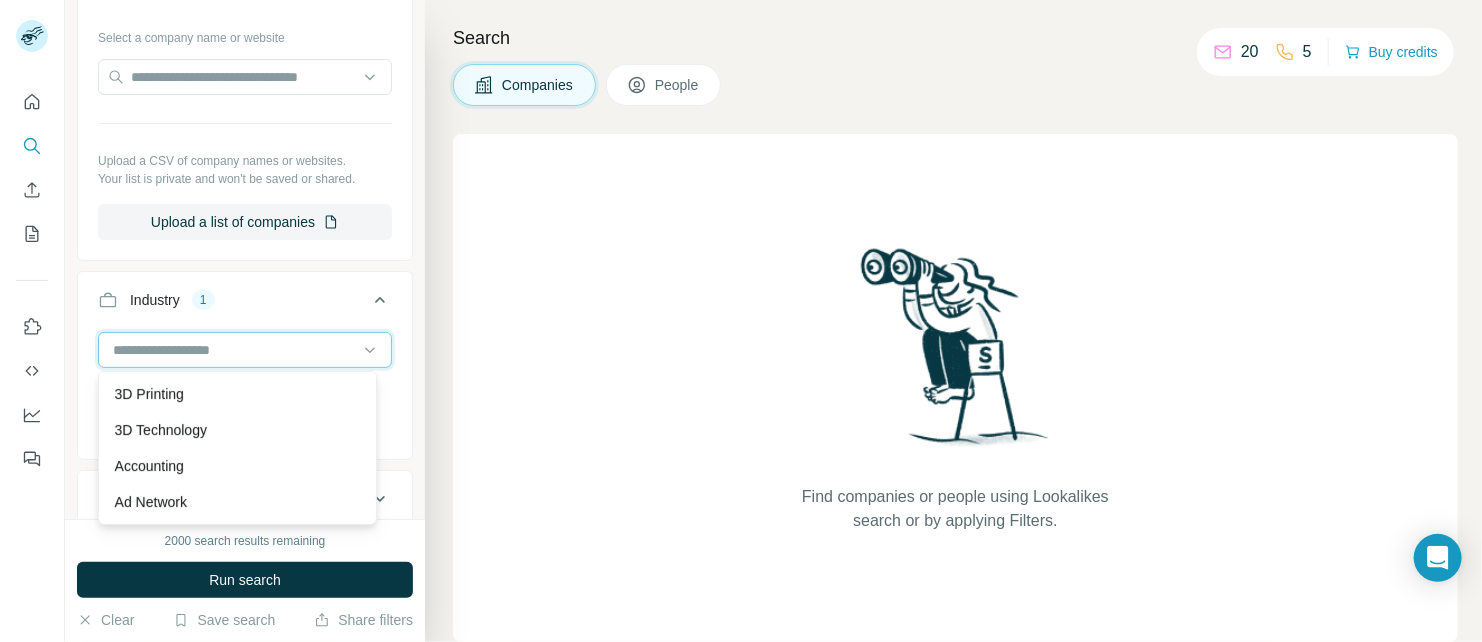 click at bounding box center [234, 350] 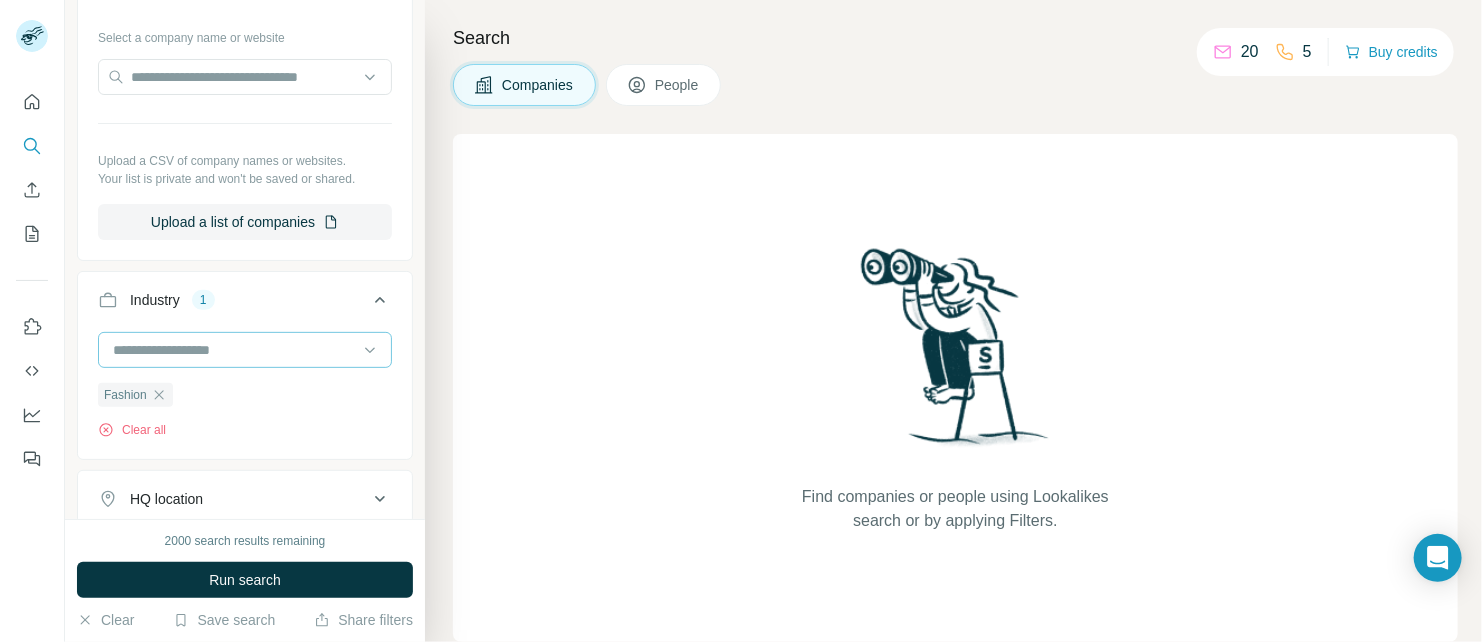 click at bounding box center (234, 350) 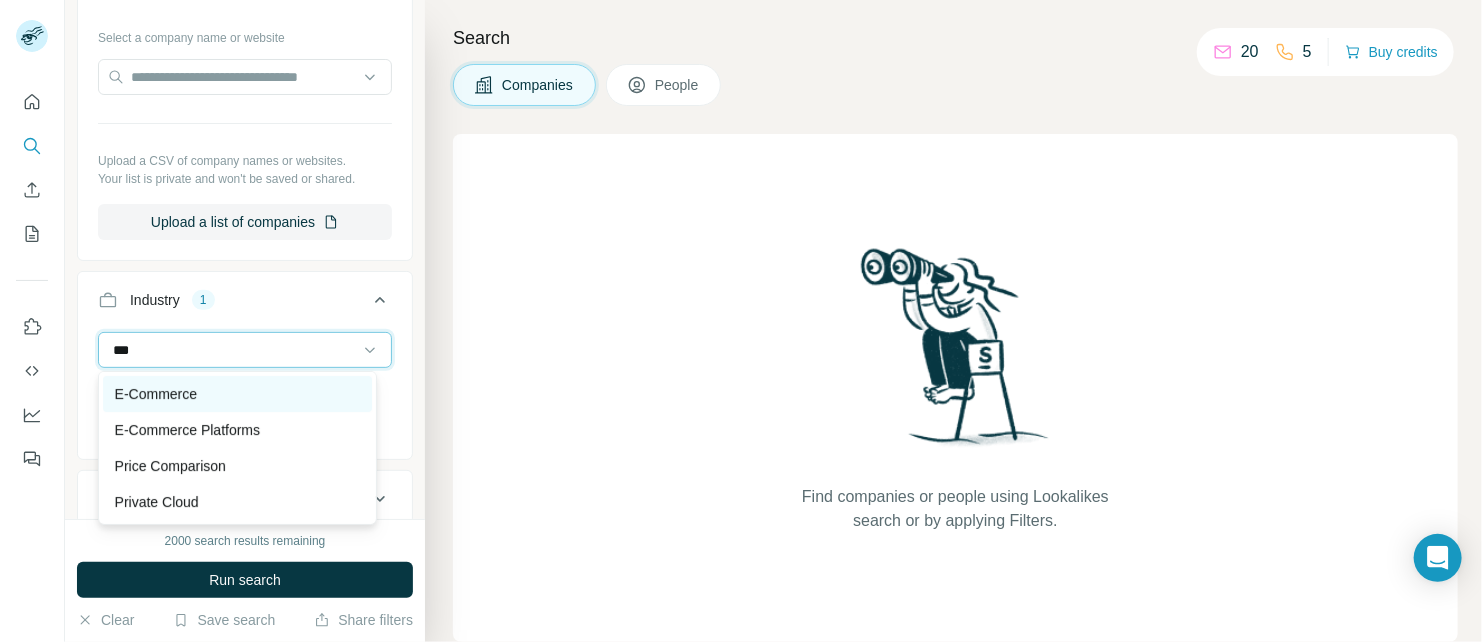 type on "***" 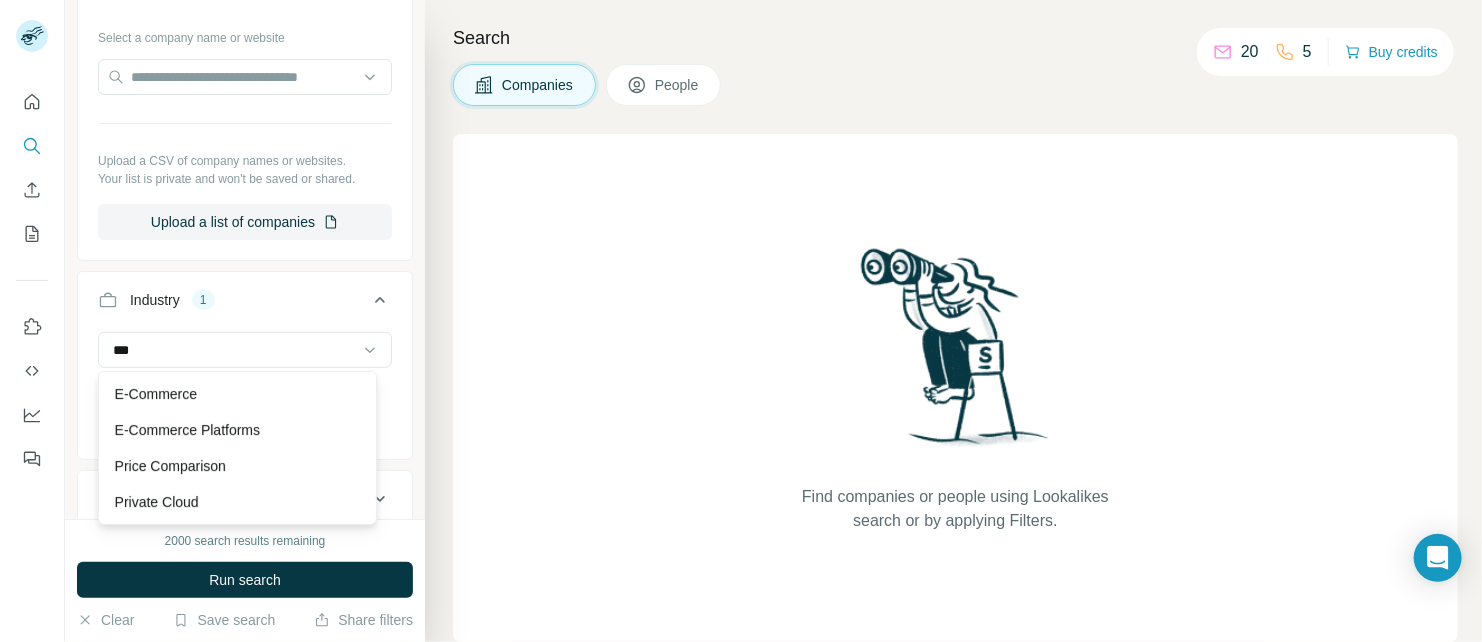 click on "E-Commerce" at bounding box center [156, 394] 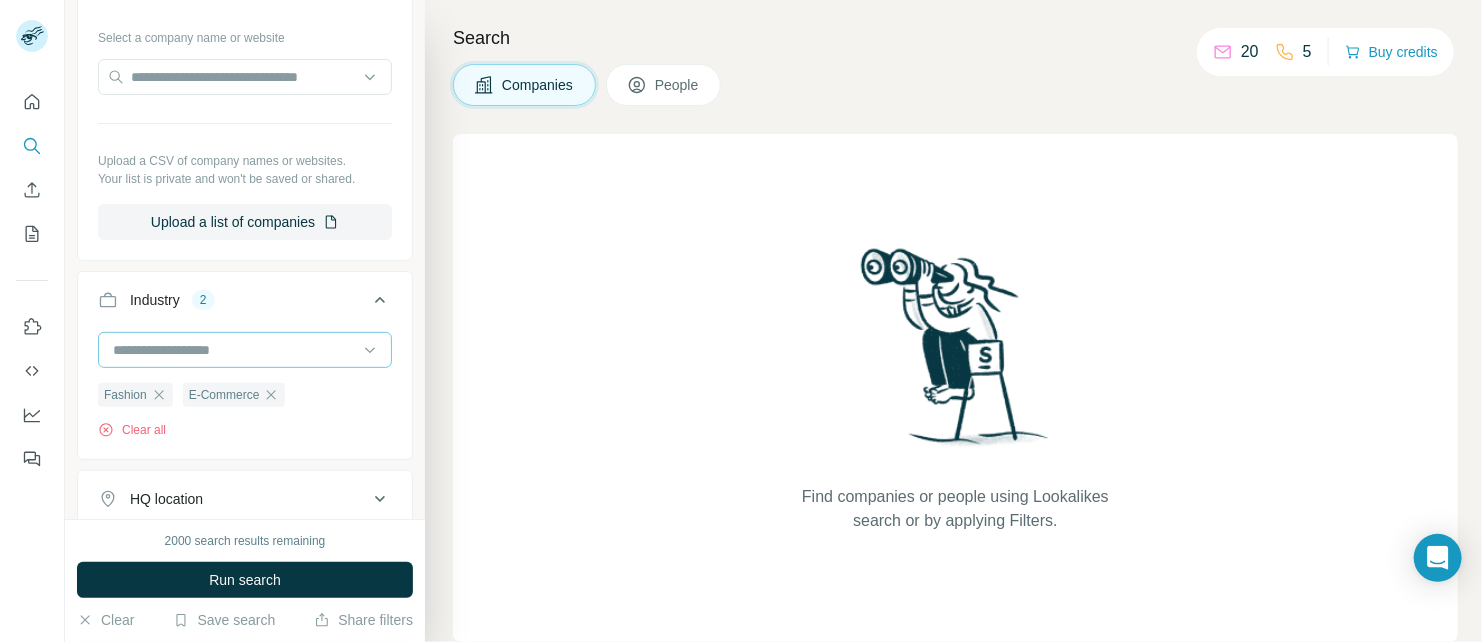 click at bounding box center [234, 350] 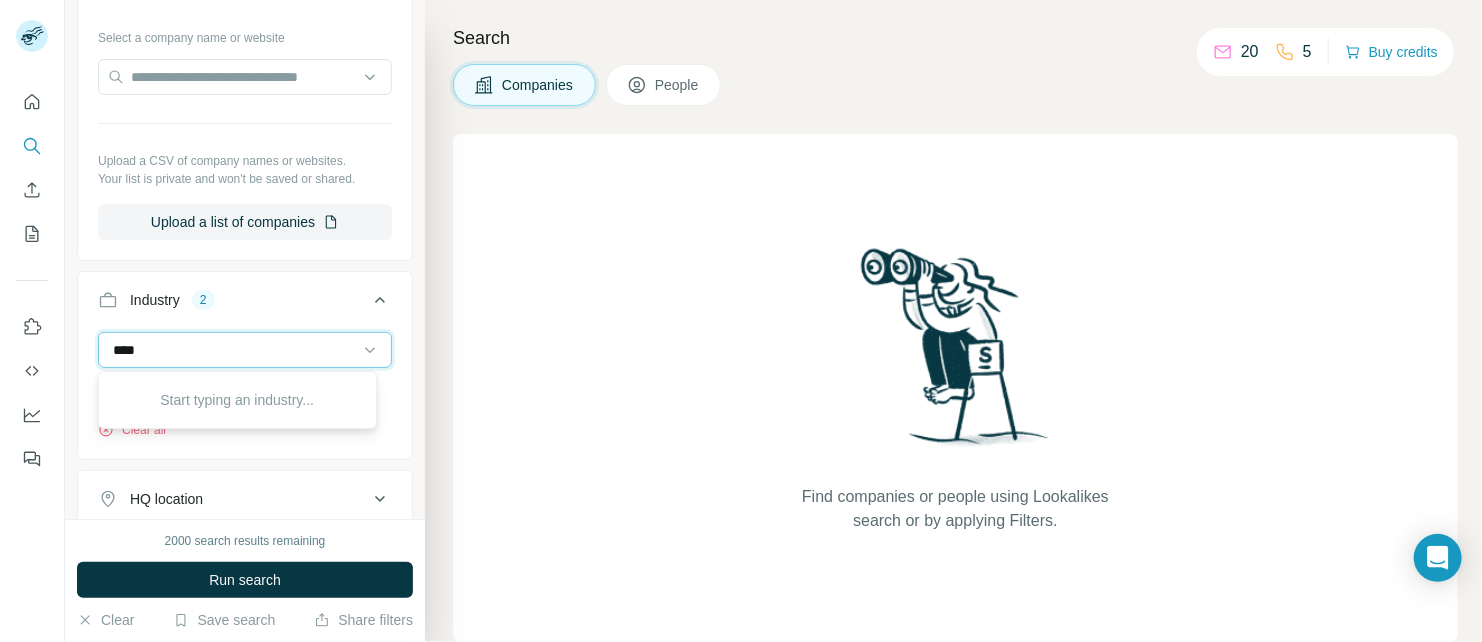 type on "*****" 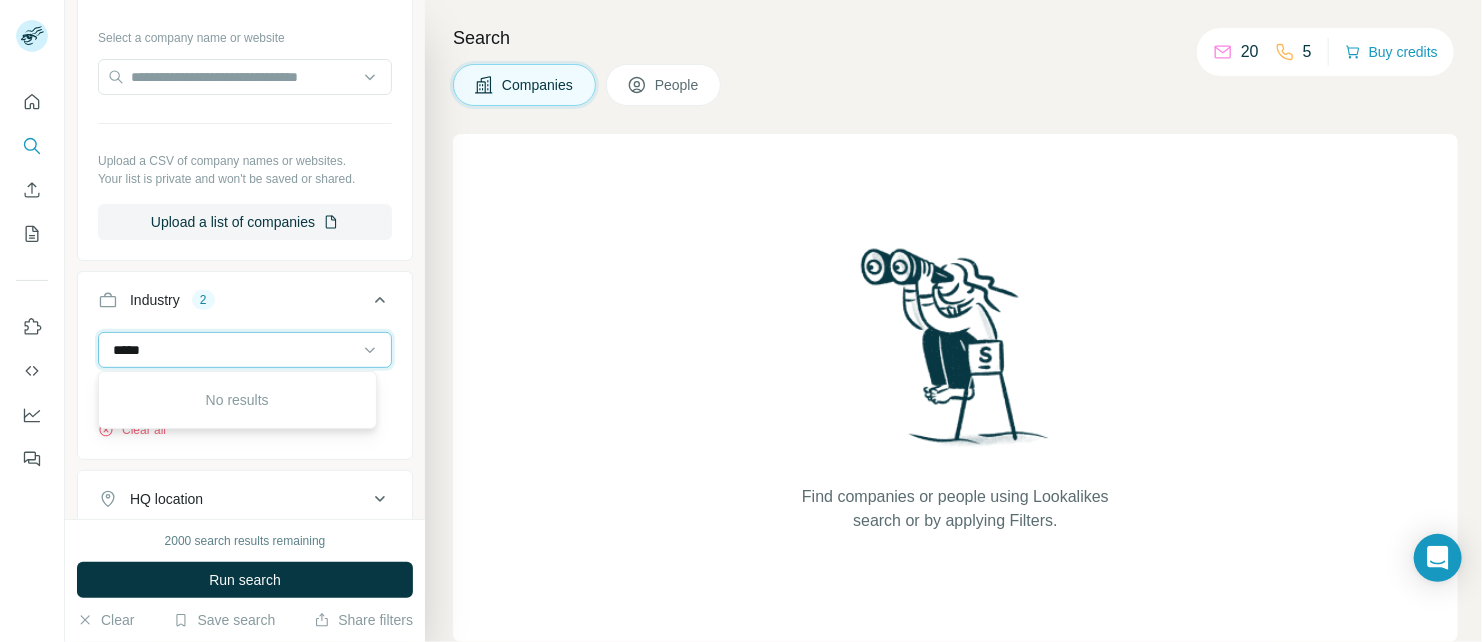 click on "*****" at bounding box center [234, 350] 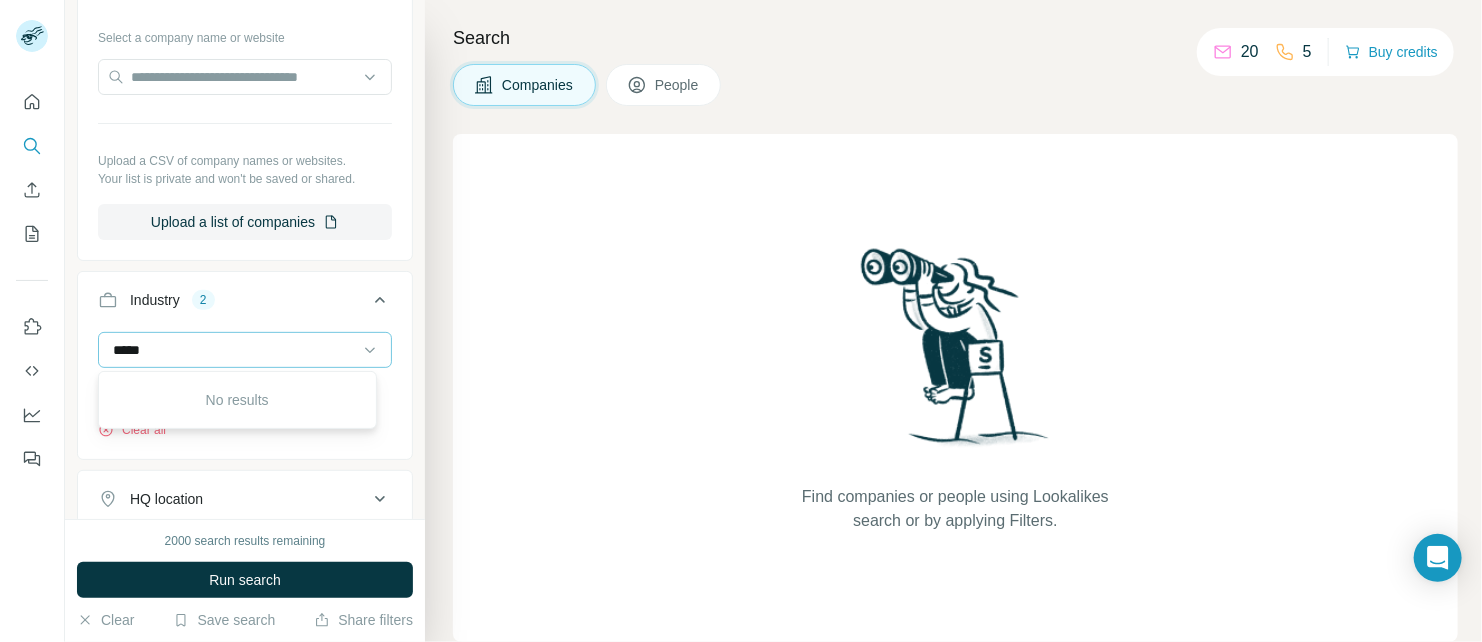 click on "*****" at bounding box center (234, 350) 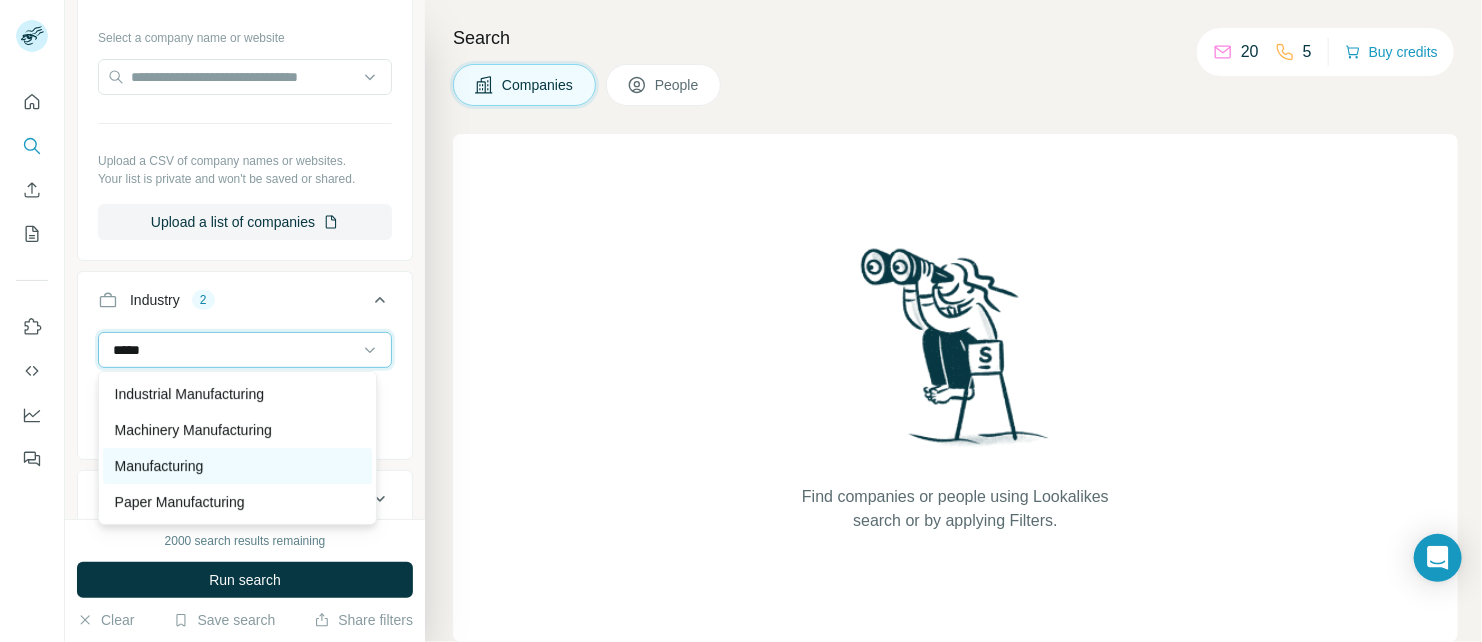 type on "*****" 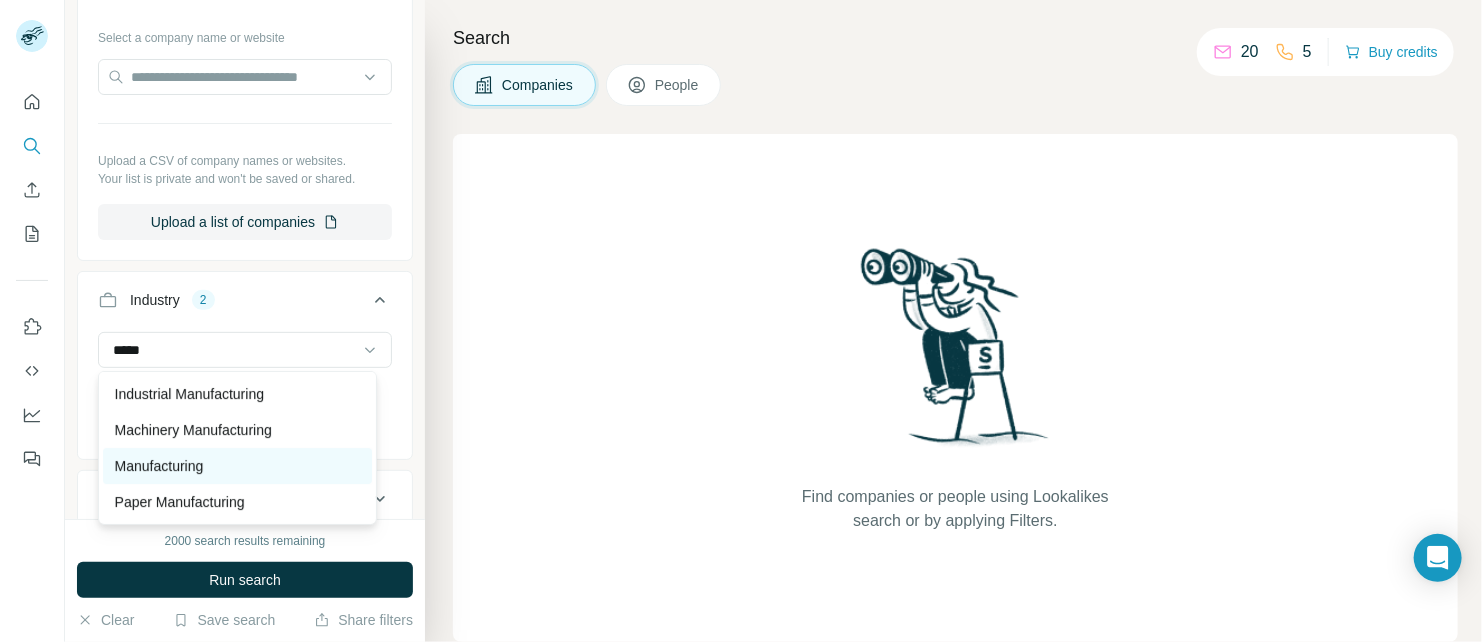 click on "Manufacturing" at bounding box center (237, 466) 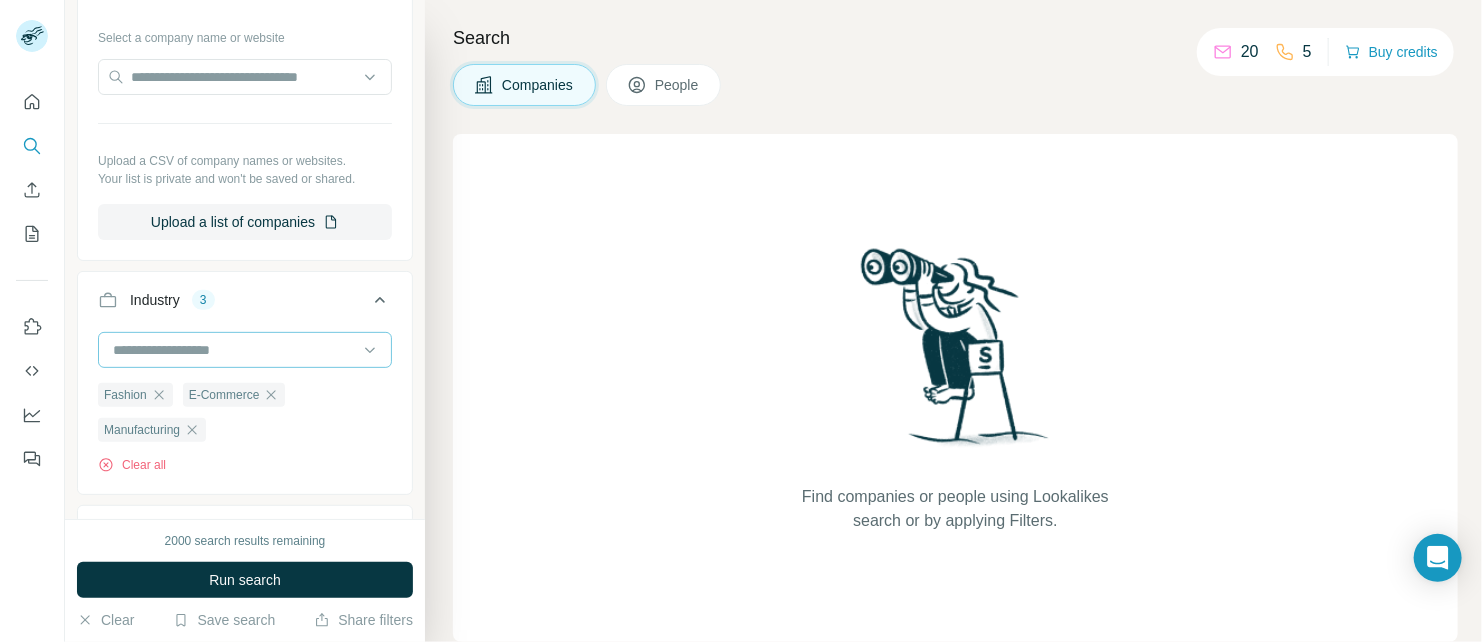 click at bounding box center [234, 350] 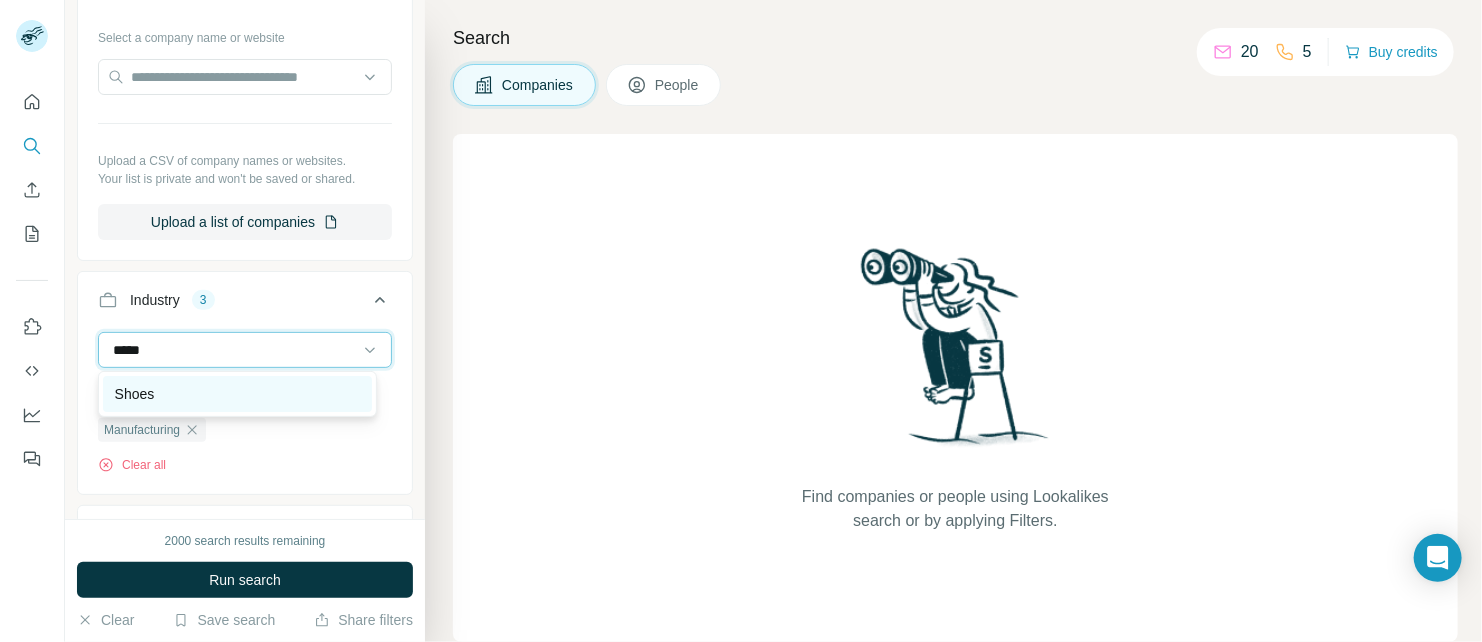 type on "*****" 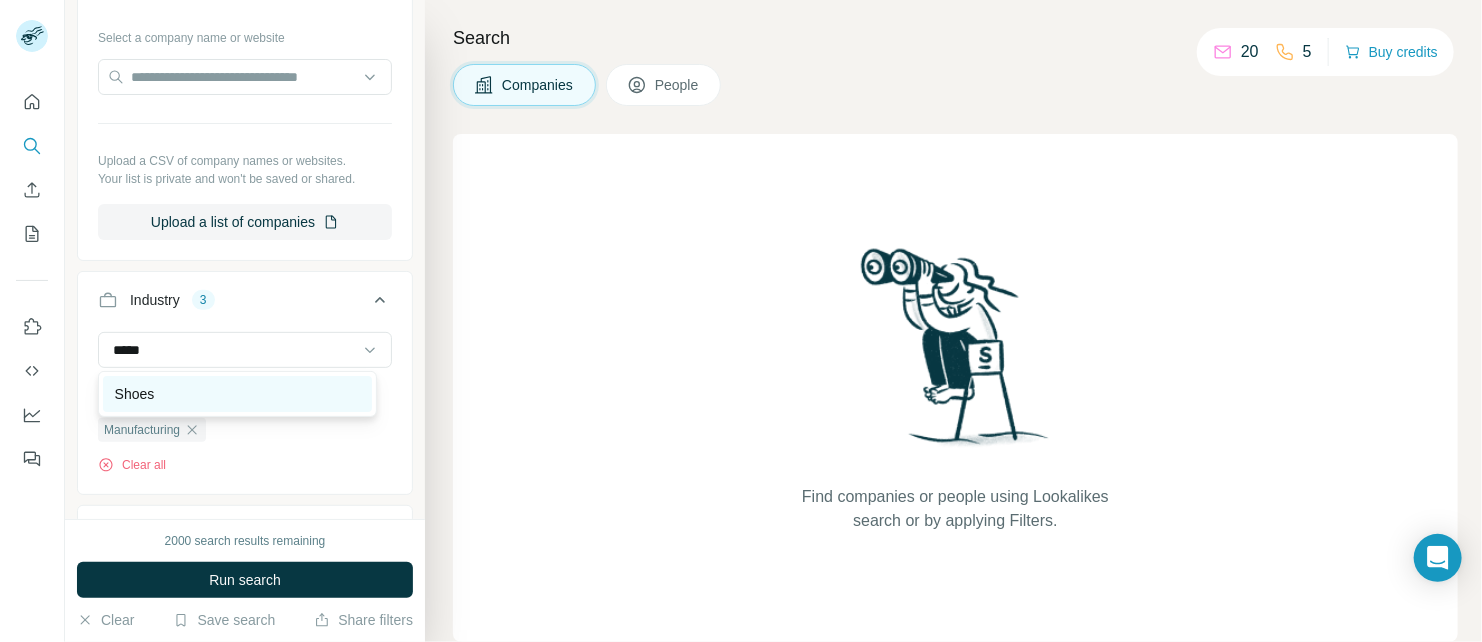 click on "Shoes" at bounding box center (237, 394) 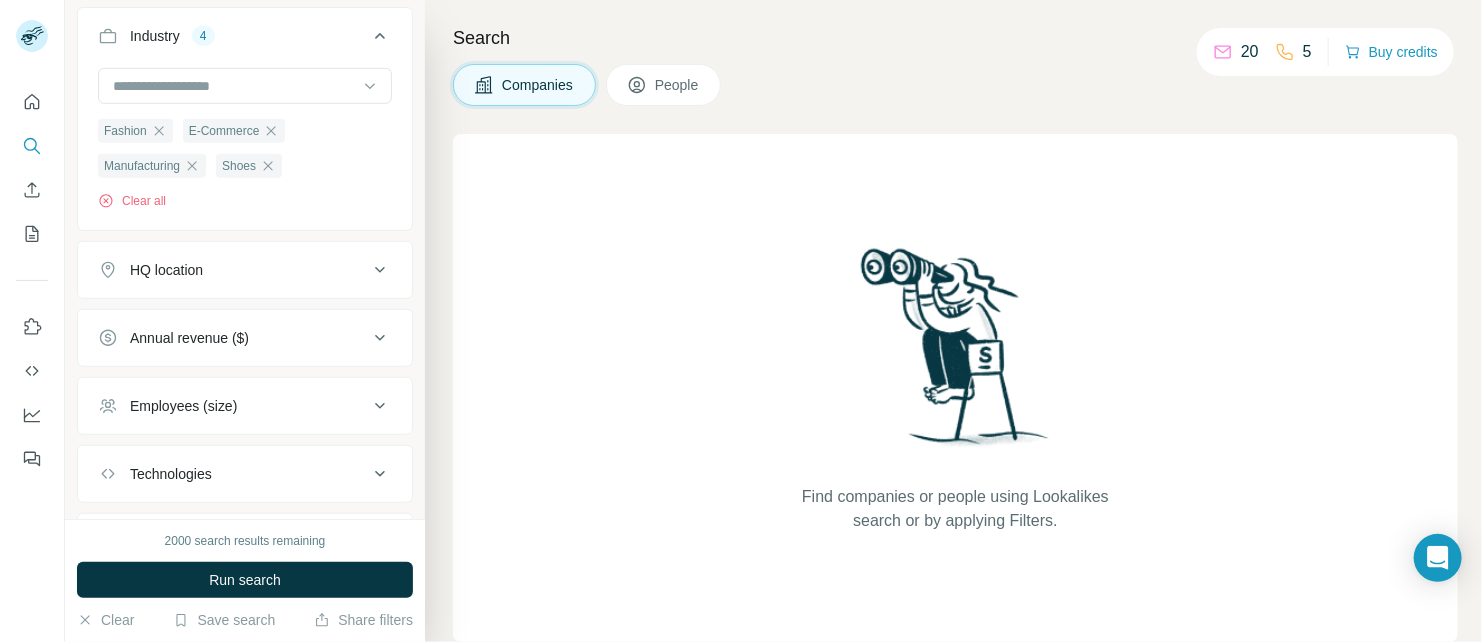 scroll, scrollTop: 500, scrollLeft: 0, axis: vertical 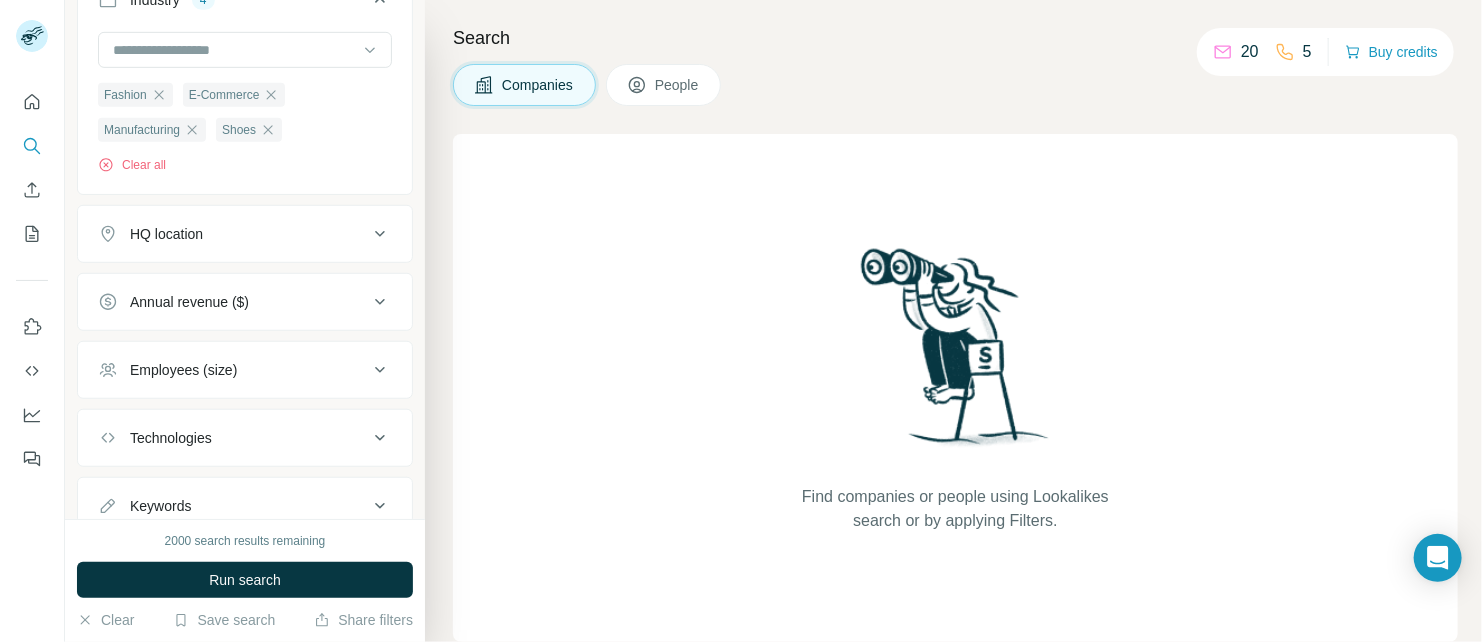 click on "HQ location" at bounding box center (233, 234) 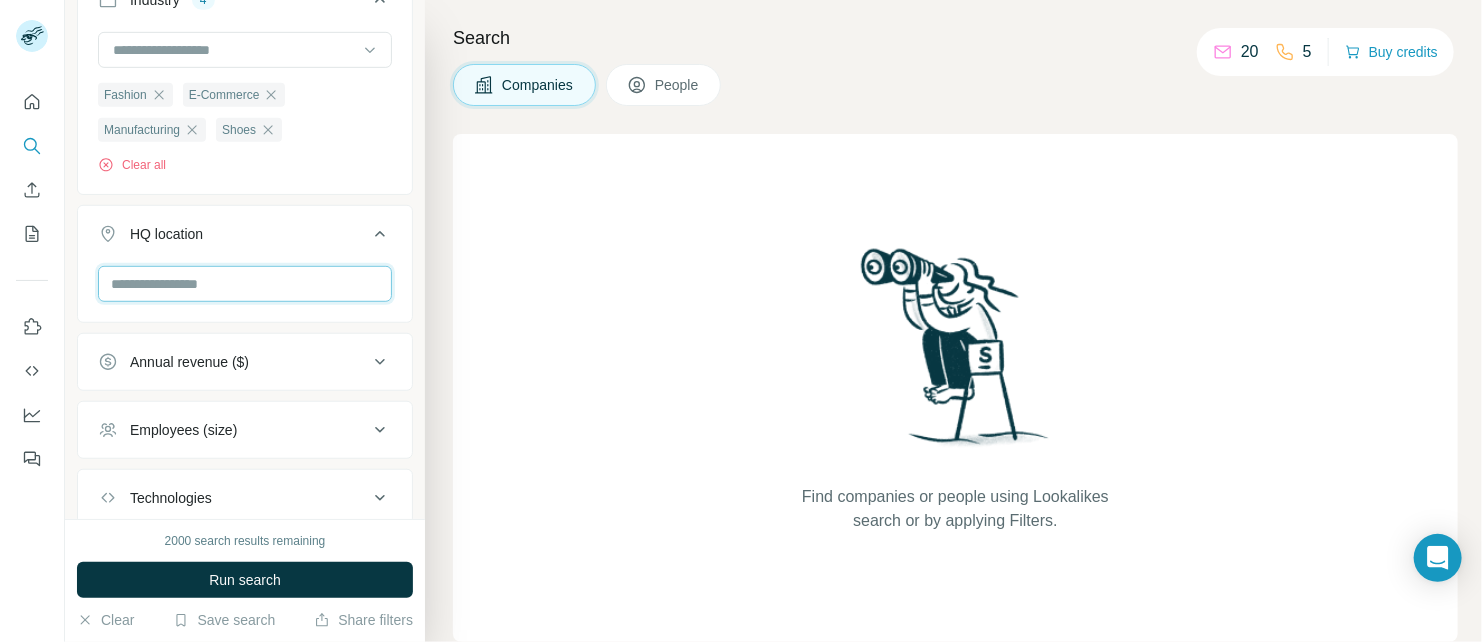 click at bounding box center (245, 284) 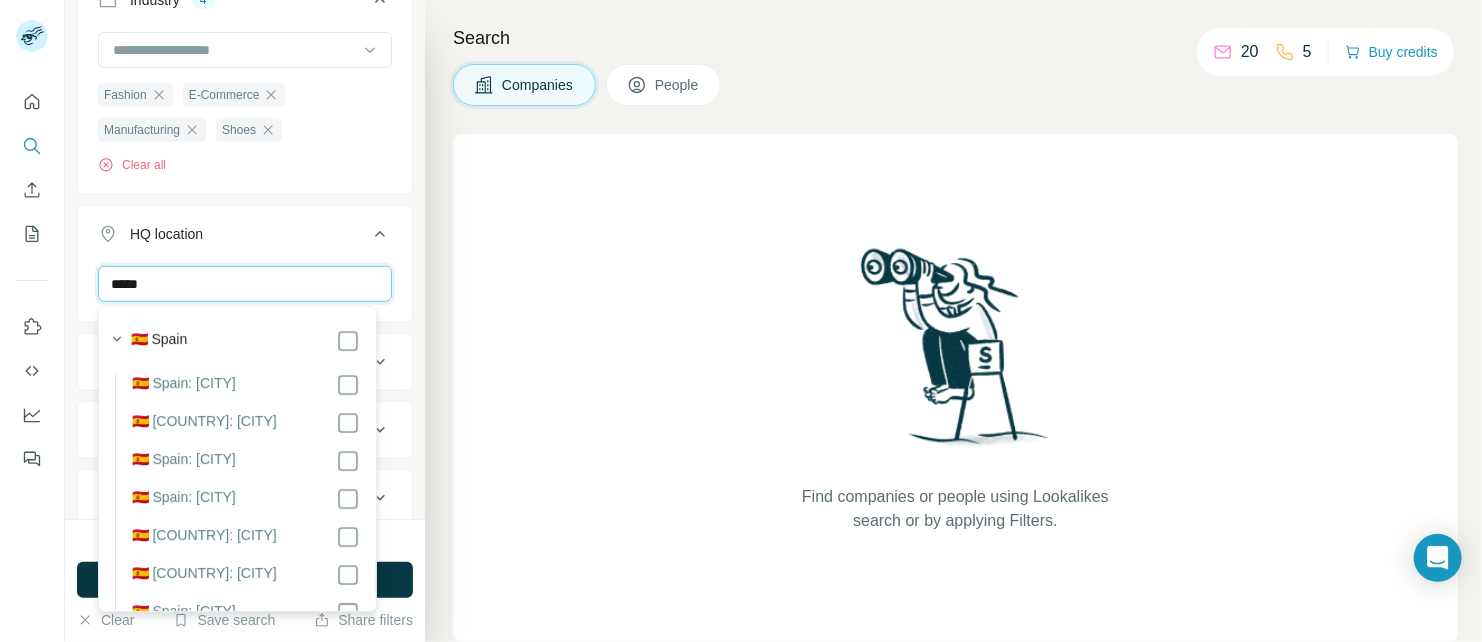 type on "*****" 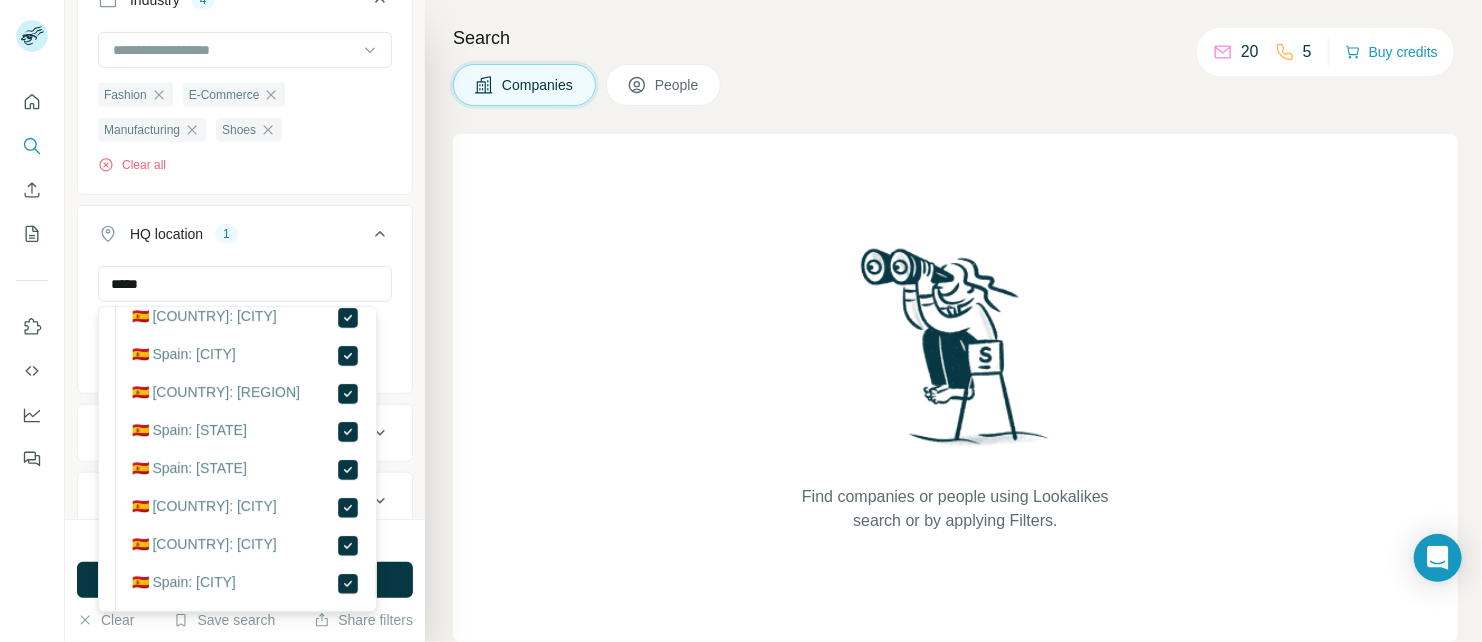 scroll, scrollTop: 500, scrollLeft: 0, axis: vertical 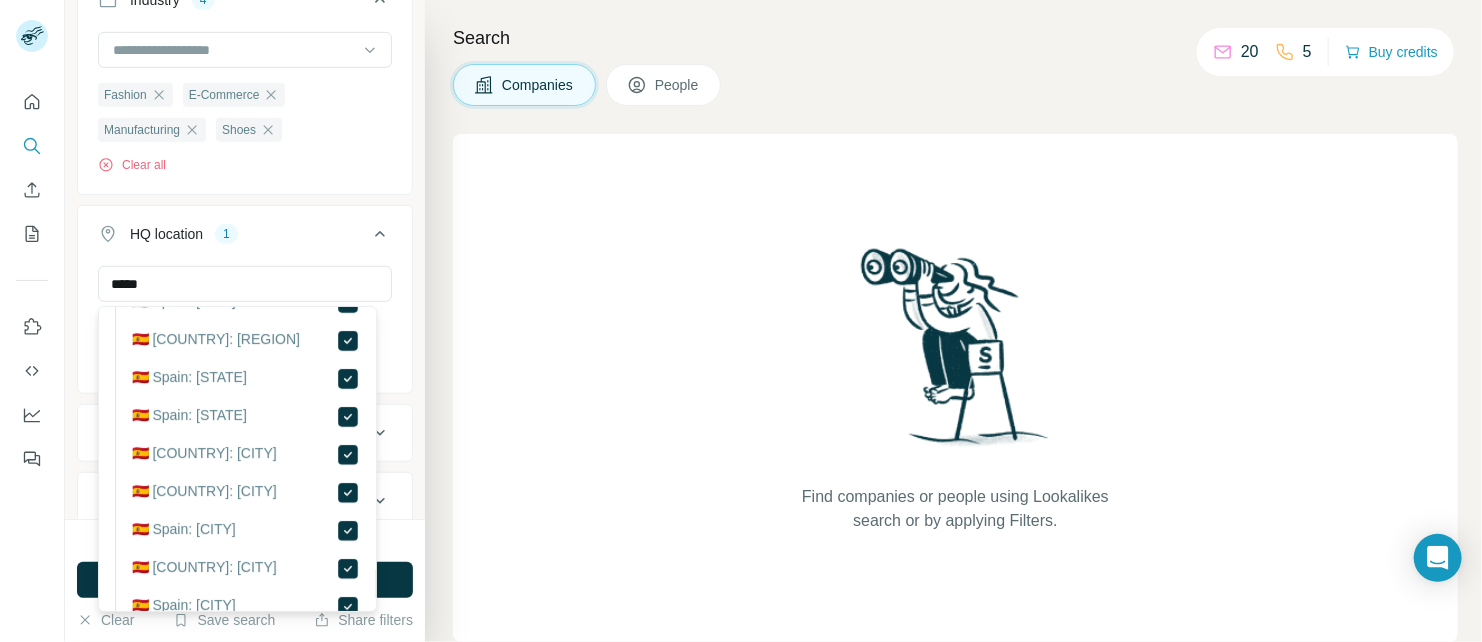 click on "HQ location 1" at bounding box center (245, 238) 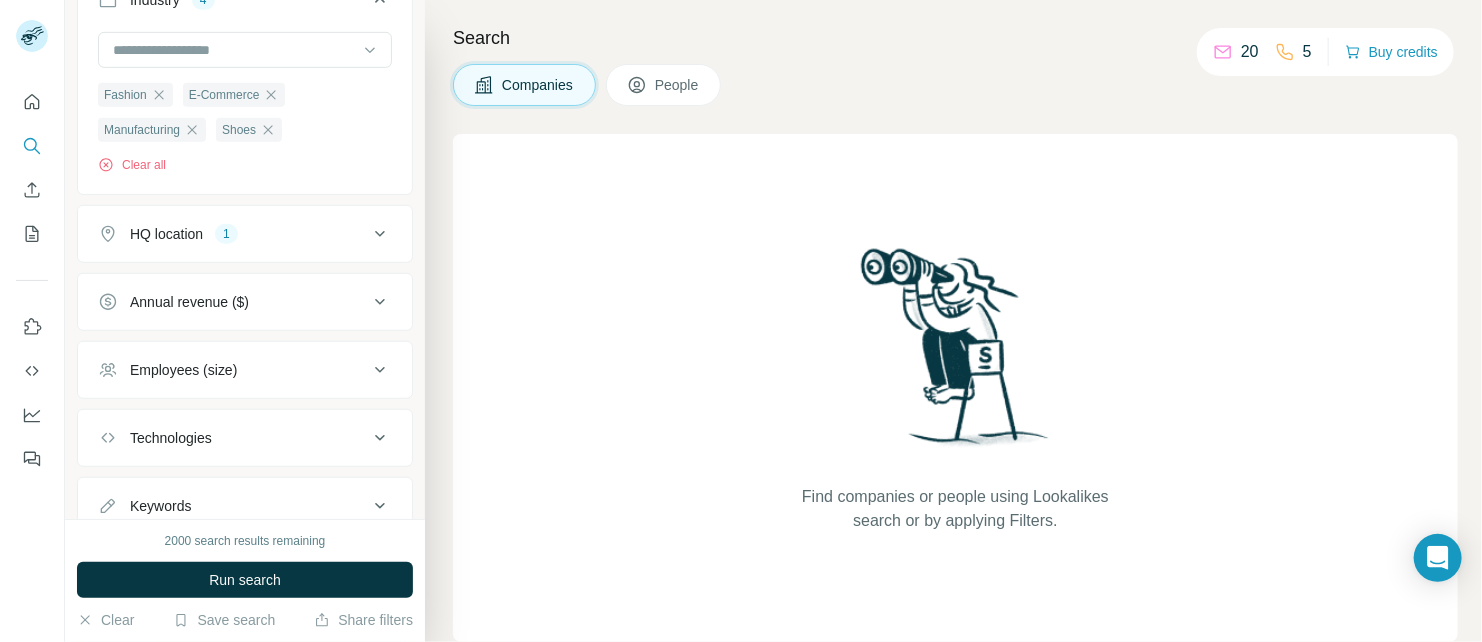 click on "HQ location 1" at bounding box center (233, 234) 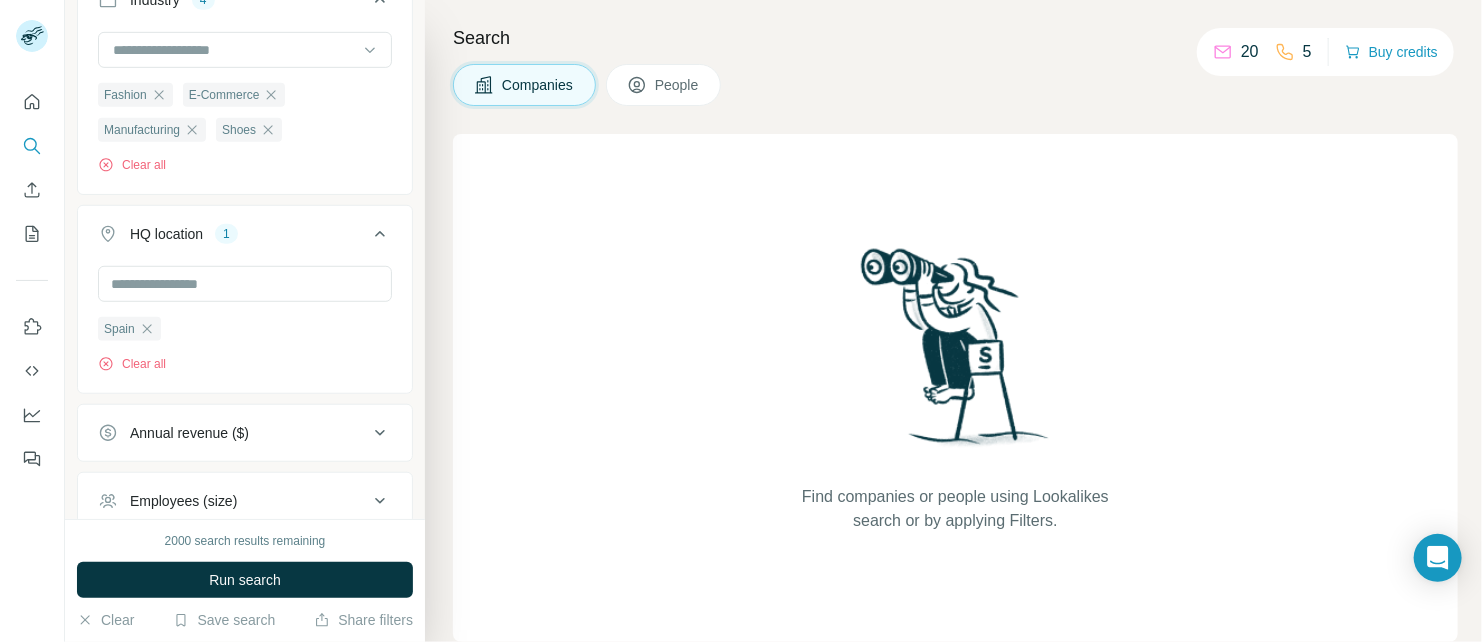 click on "Find companies or people using Lookalikes search or by applying Filters." at bounding box center [955, 388] 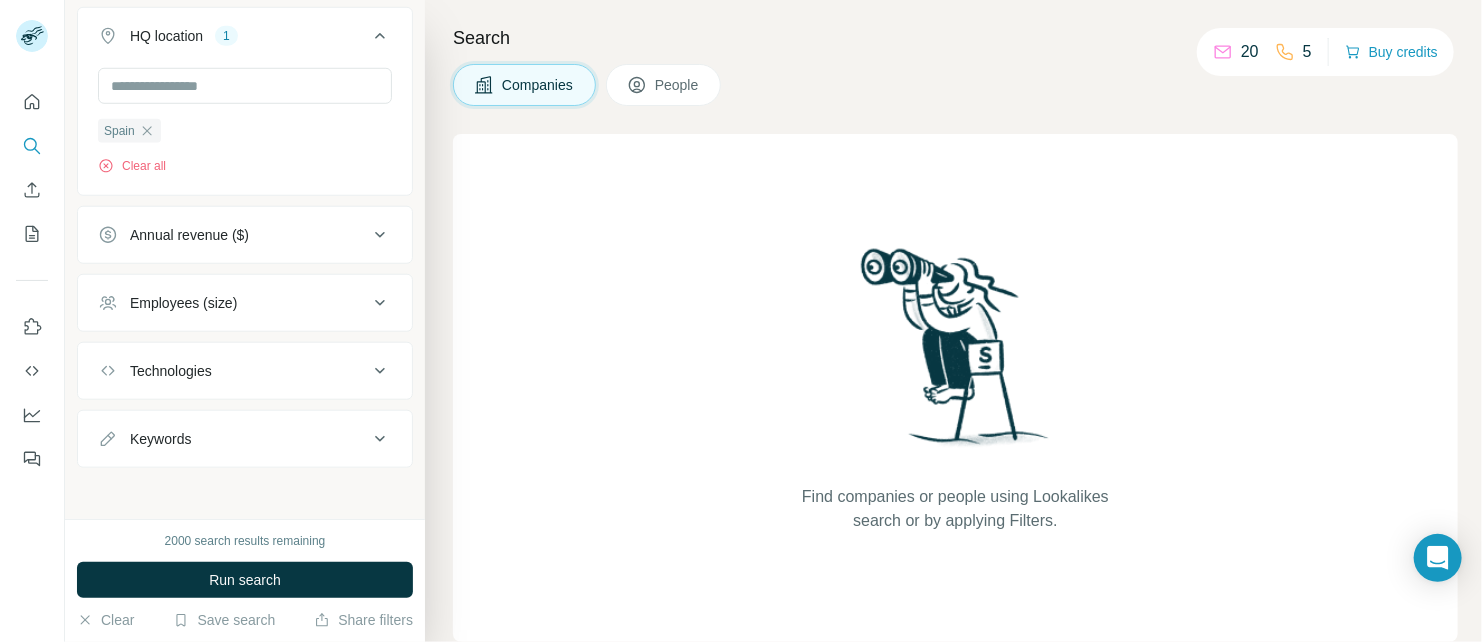scroll, scrollTop: 700, scrollLeft: 0, axis: vertical 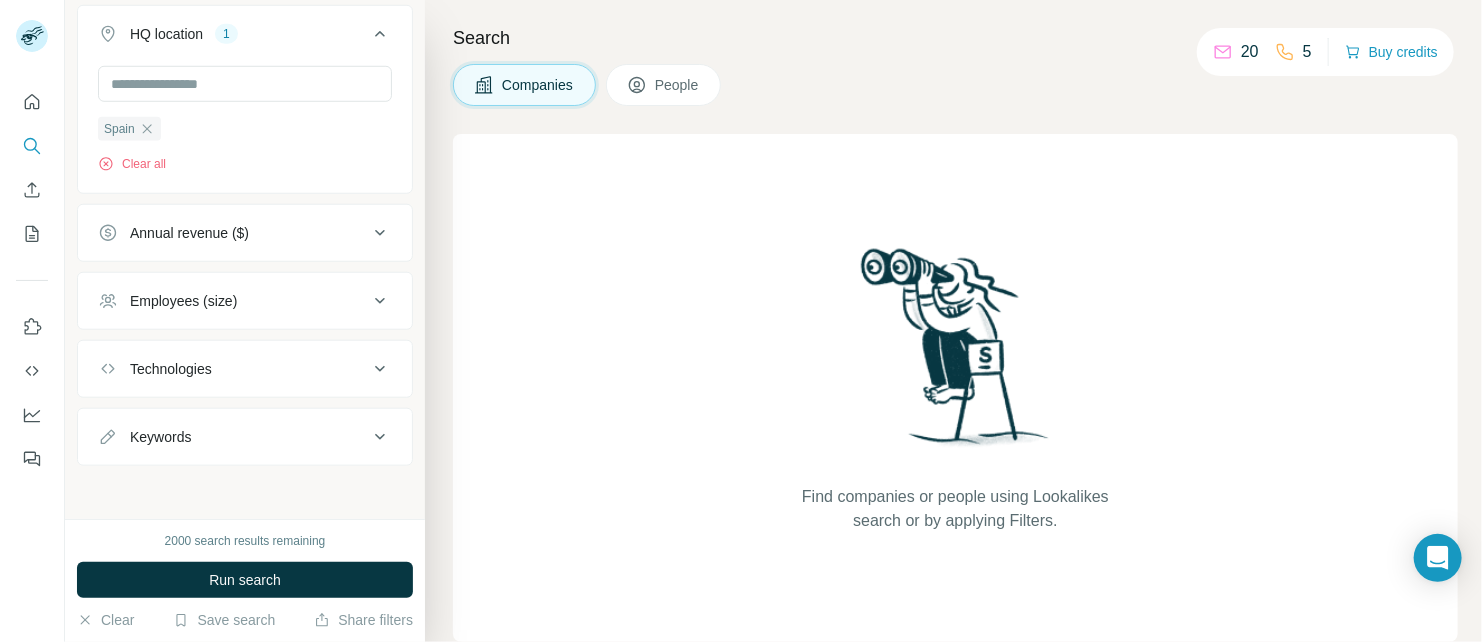 click on "Annual revenue ($)" at bounding box center (245, 233) 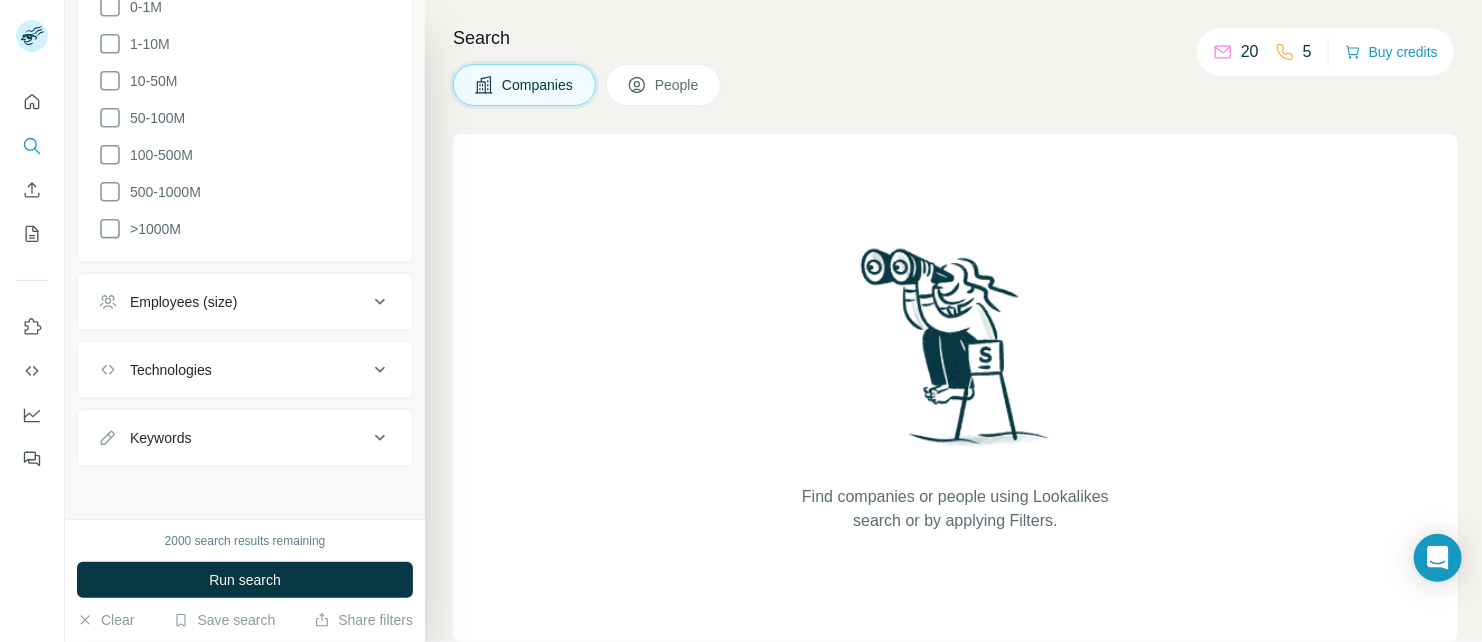 scroll, scrollTop: 870, scrollLeft: 0, axis: vertical 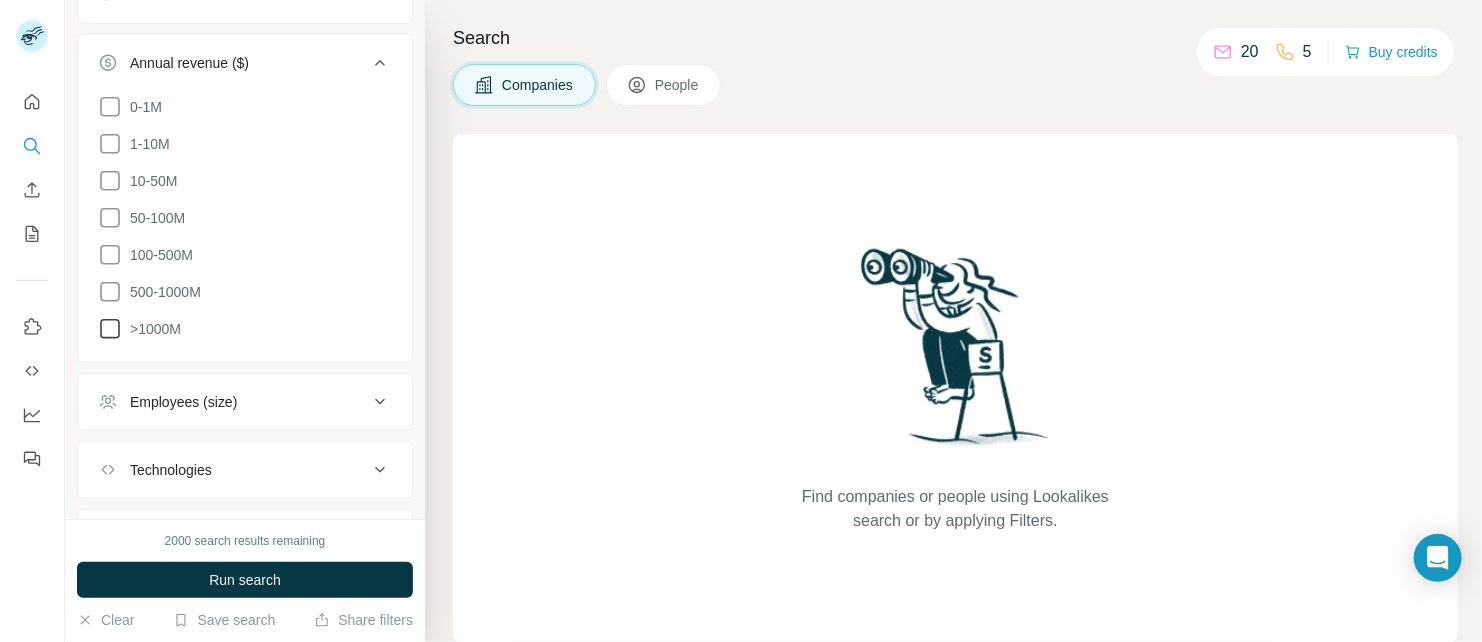 click on ">1000M" at bounding box center (151, 329) 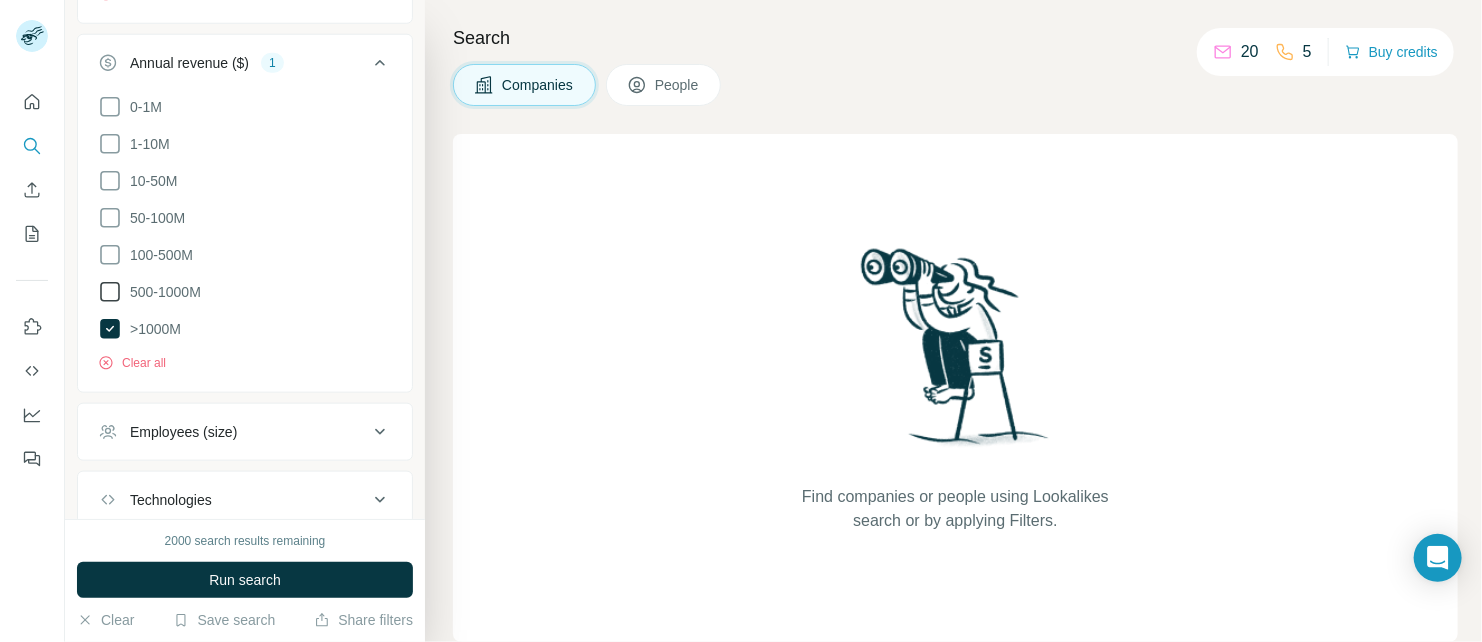 click on "500-1000M" at bounding box center [161, 292] 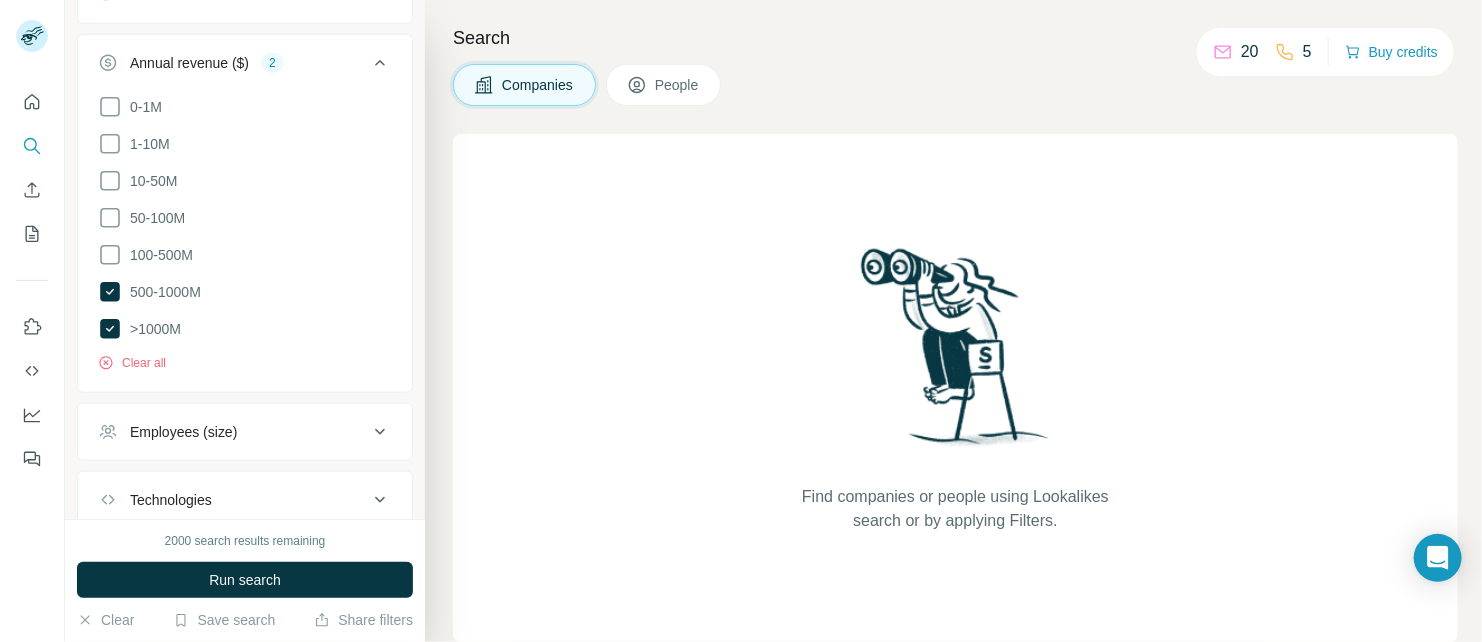 click on "0-1M 1-10M 10-50M 50-100M 100-500M 500-1000M >1000M" at bounding box center [245, 218] 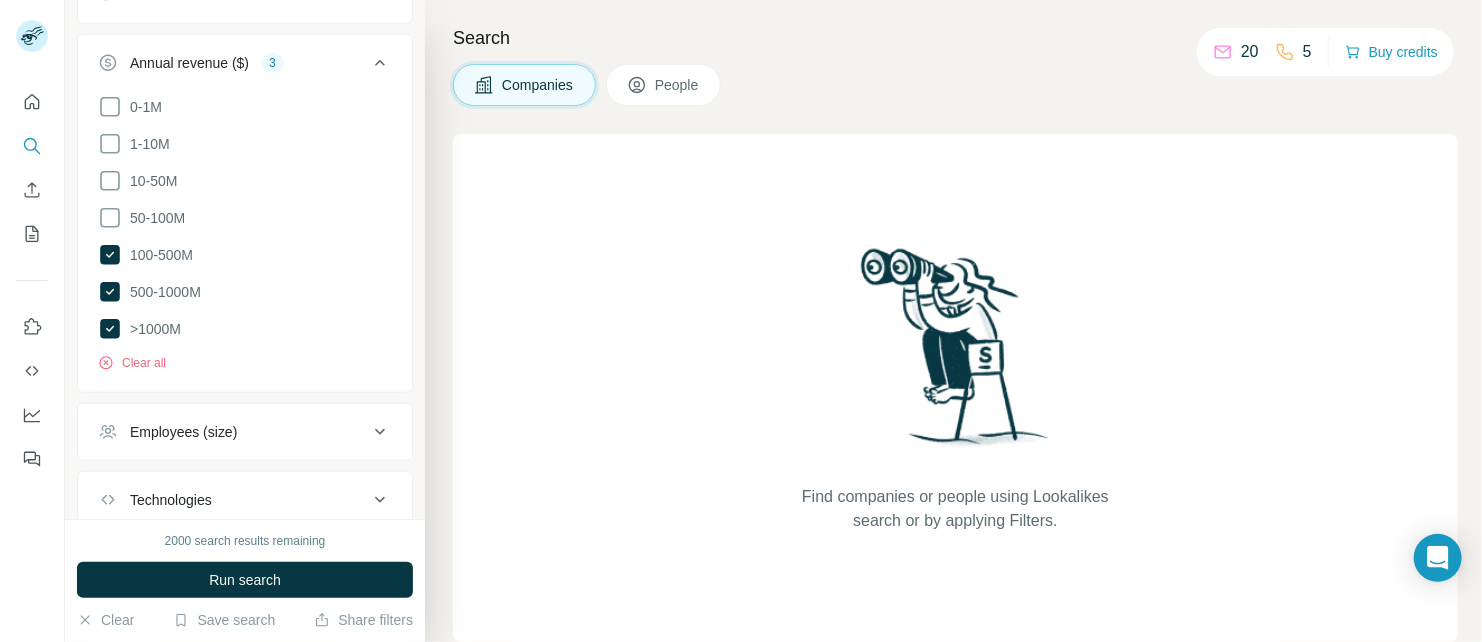 click on "0-1M 1-10M 10-50M 50-100M 100-500M 500-1000M >1000M" at bounding box center (245, 218) 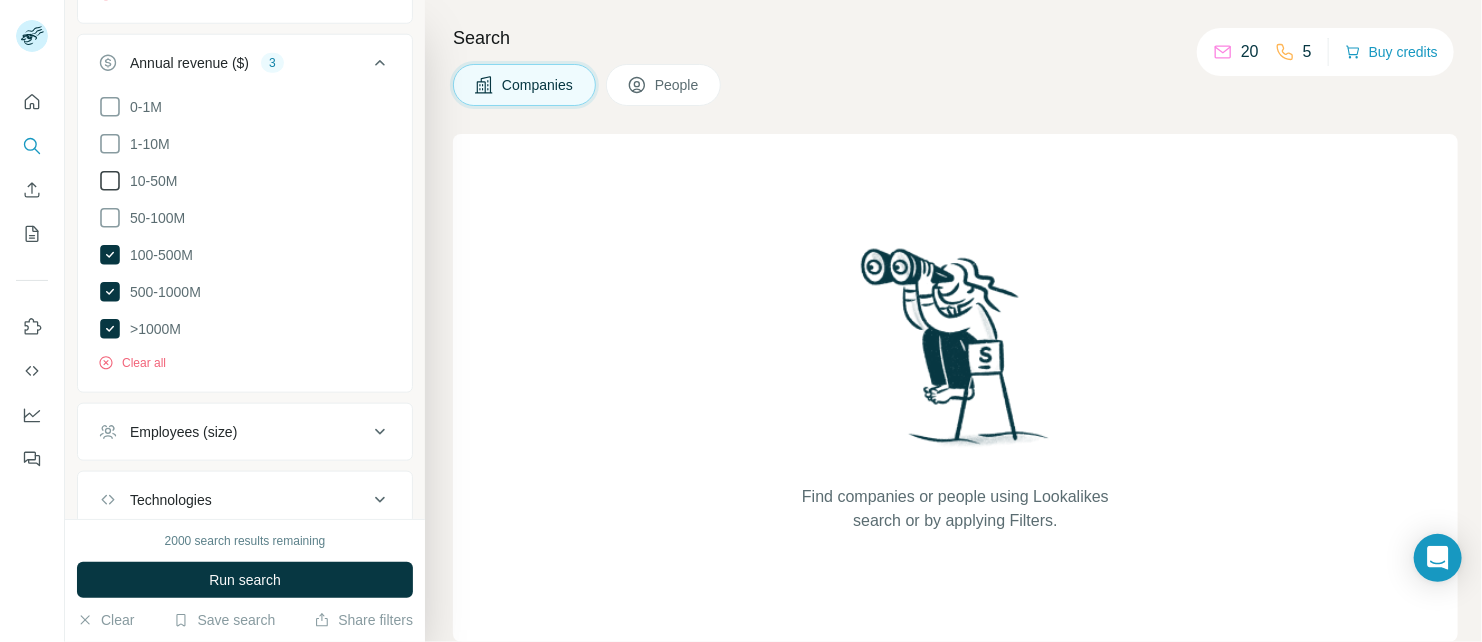 click on "10-50M" at bounding box center [149, 181] 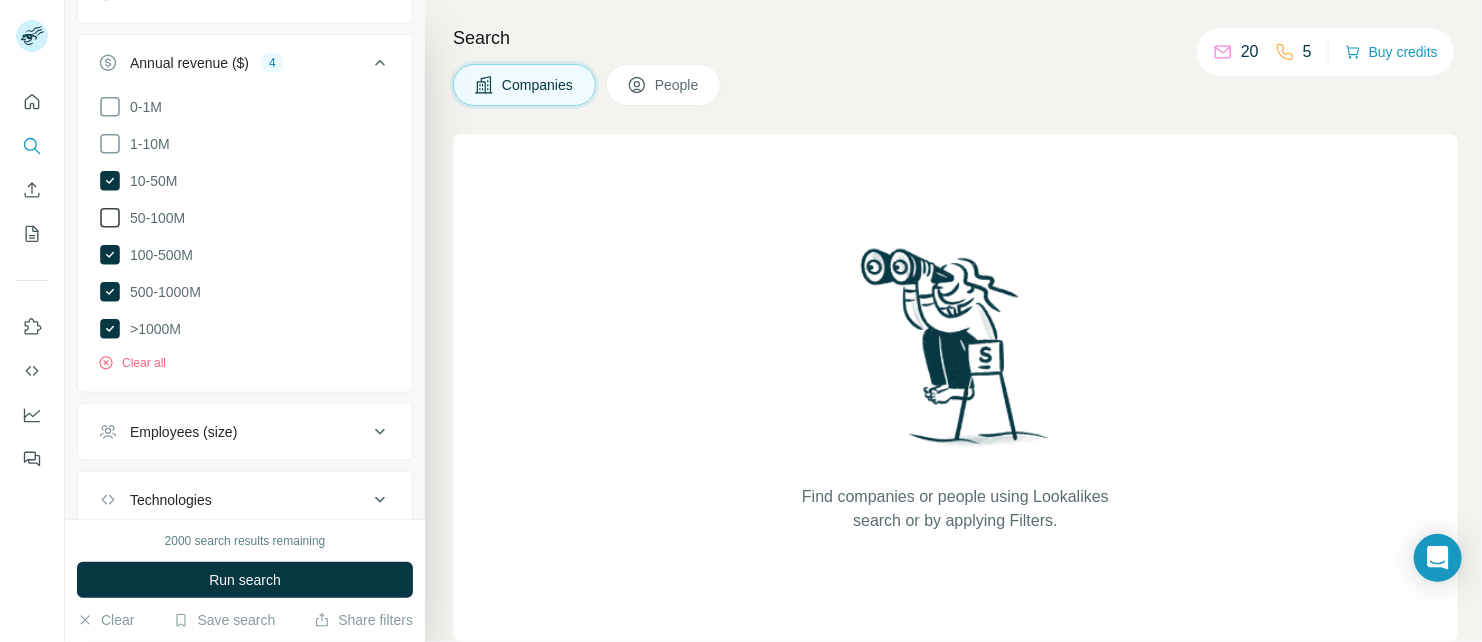 click on "50-100M" at bounding box center [153, 218] 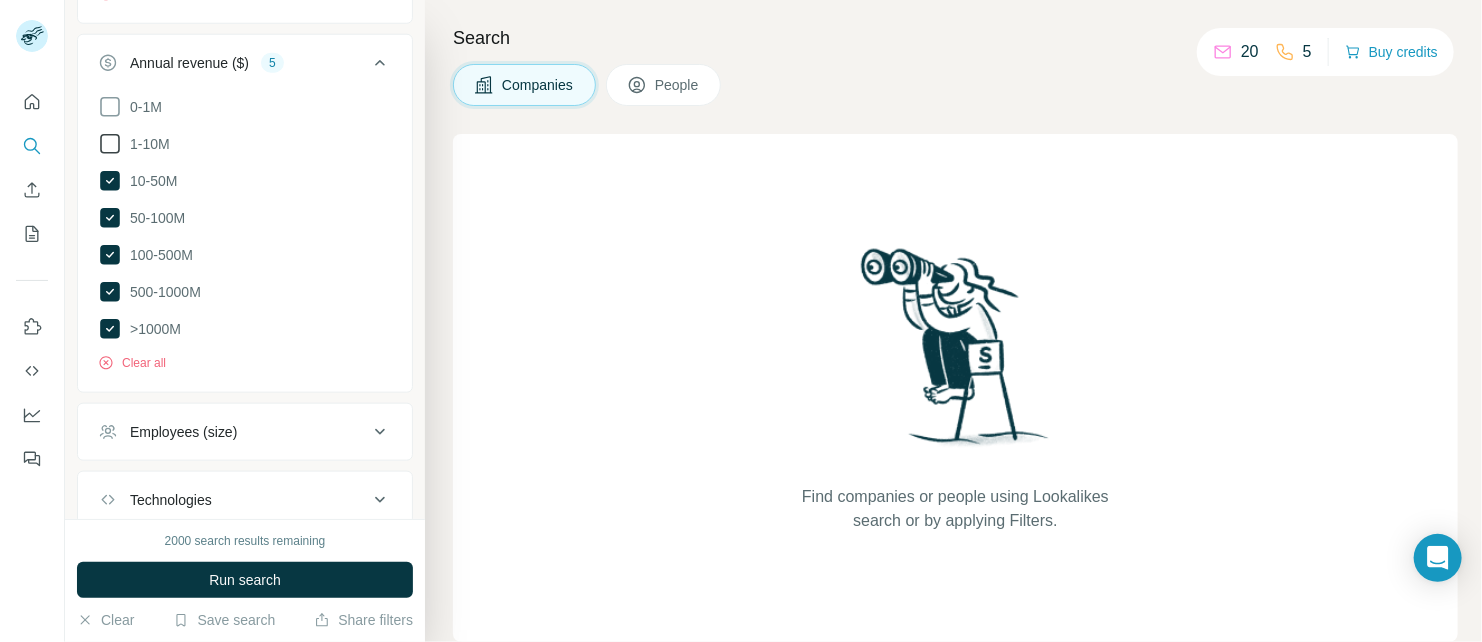 click on "1-10M" at bounding box center (146, 144) 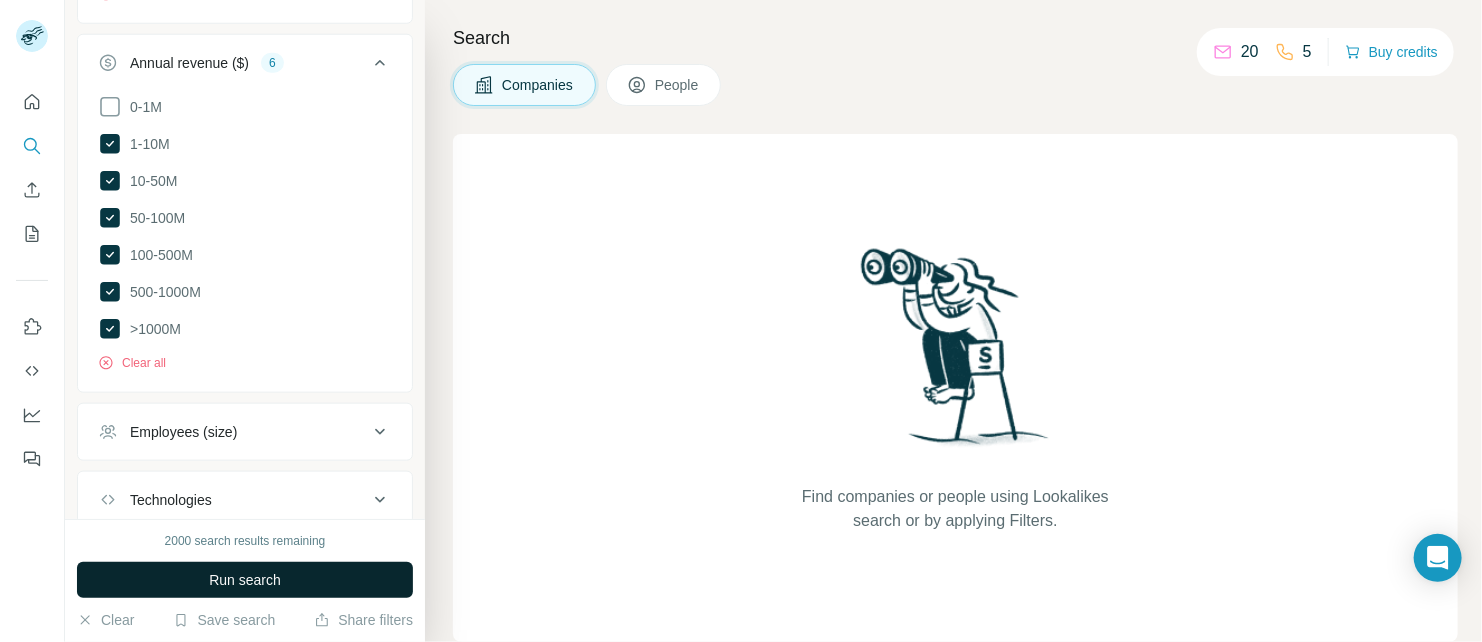 click on "Run search" at bounding box center (245, 580) 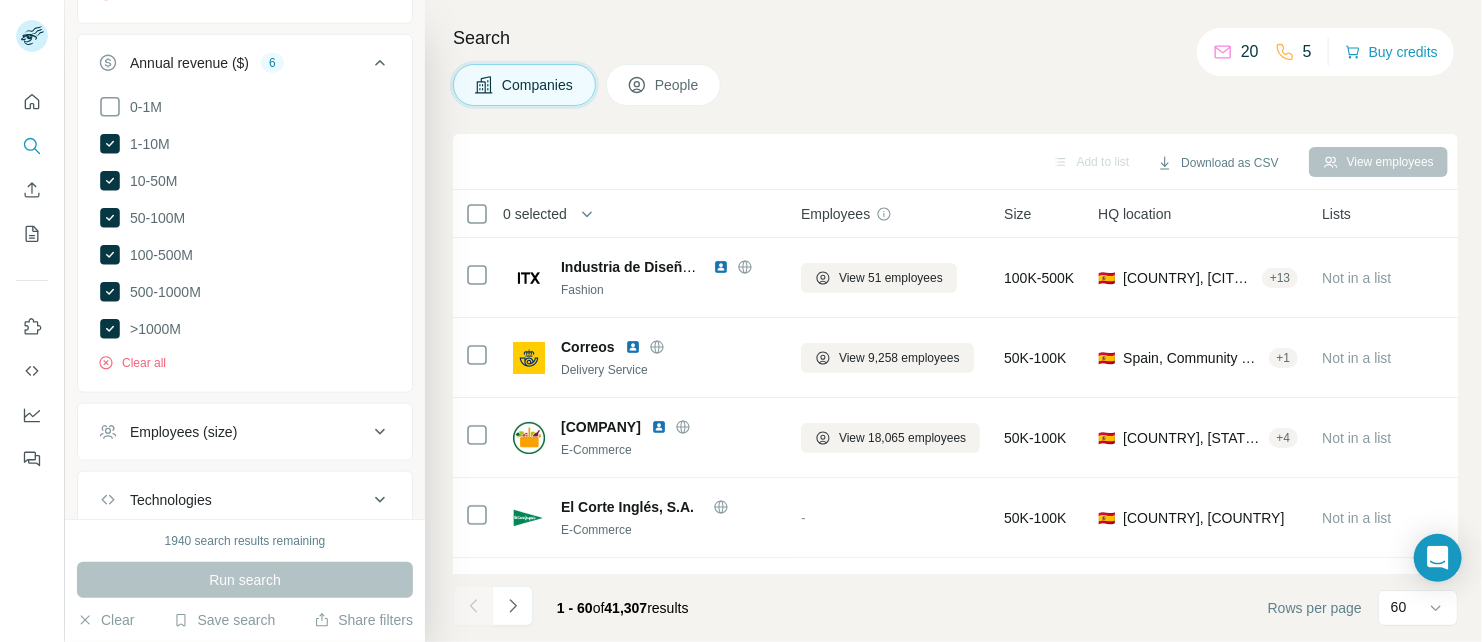 click on "Employees (size)" at bounding box center [245, 432] 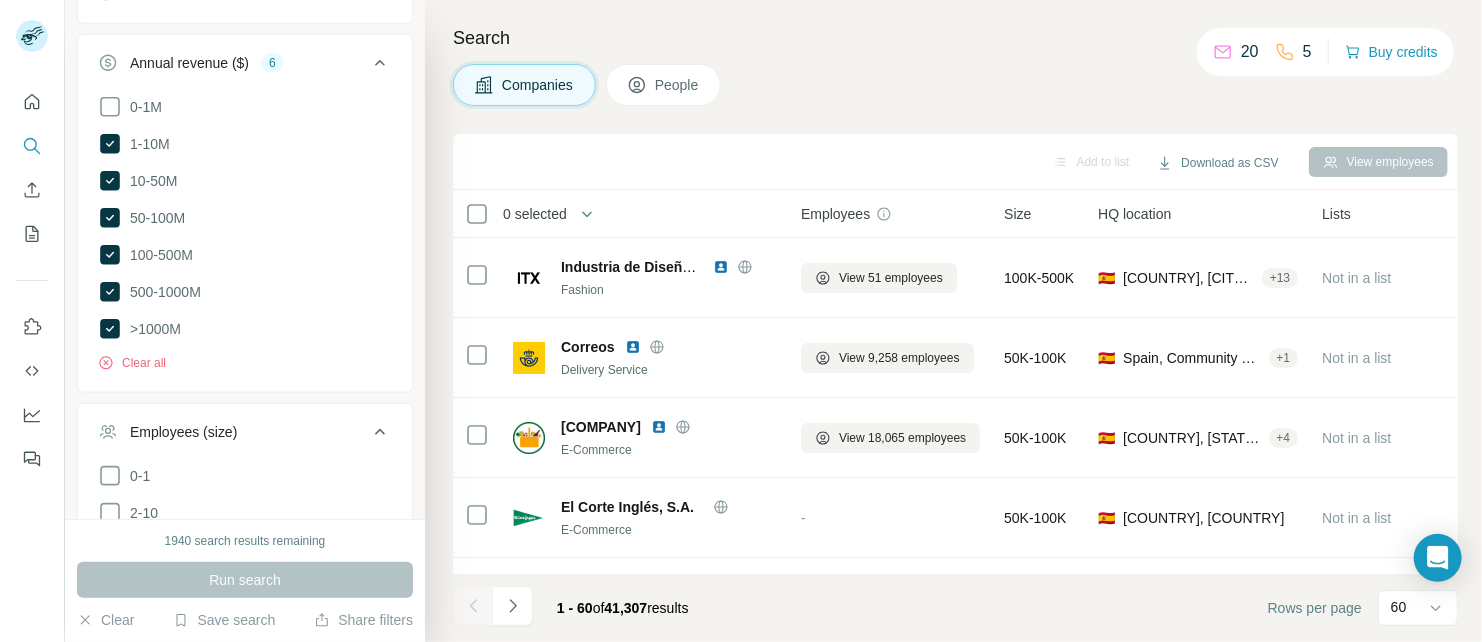 click 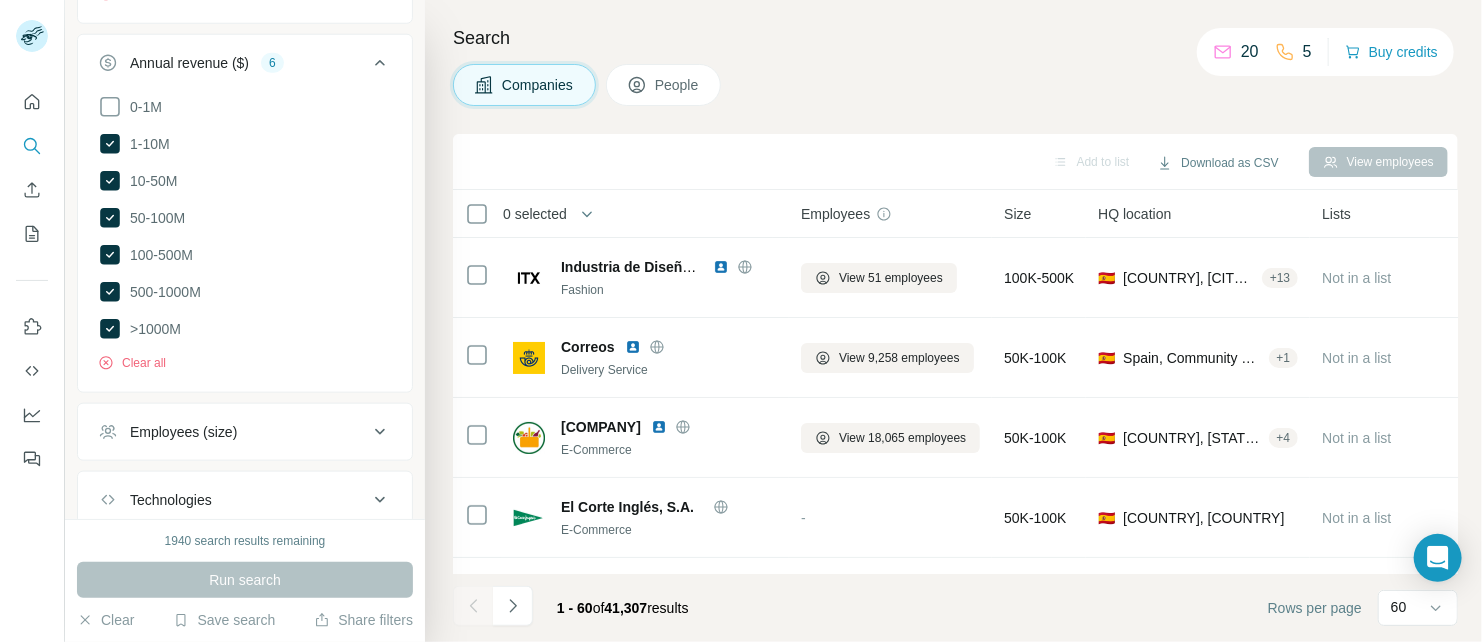 click 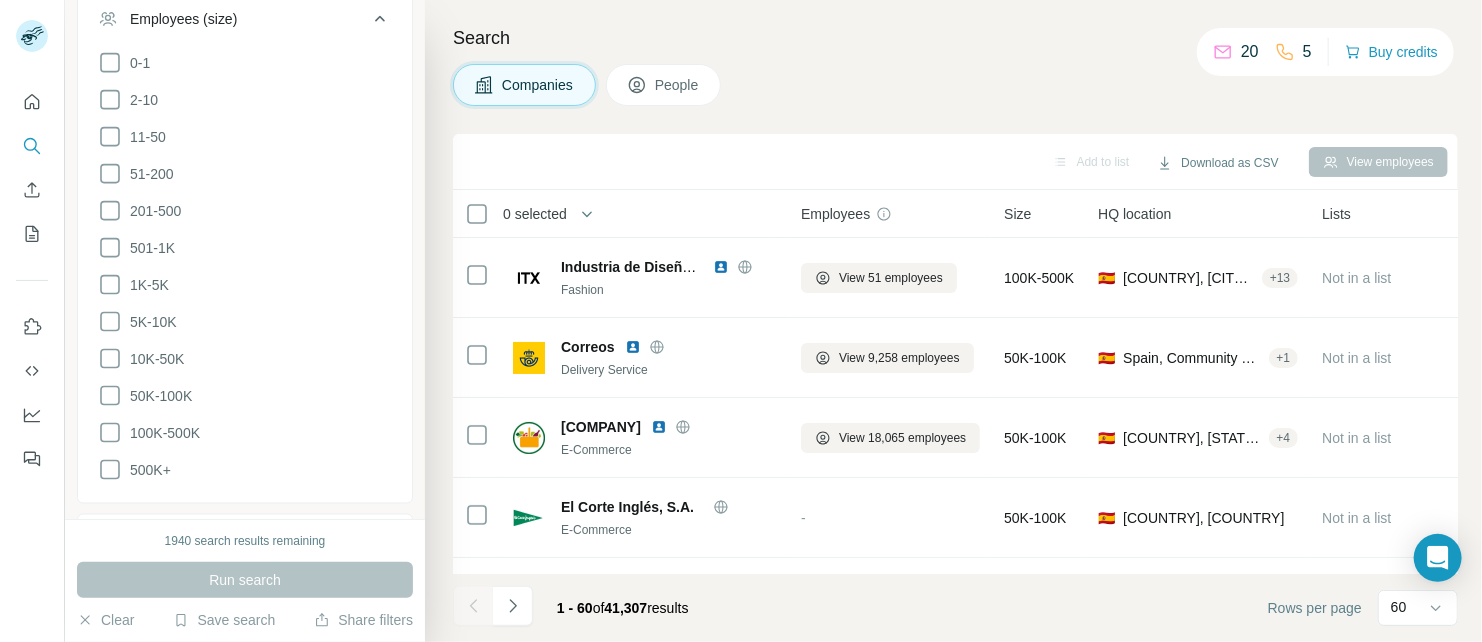 scroll, scrollTop: 1370, scrollLeft: 0, axis: vertical 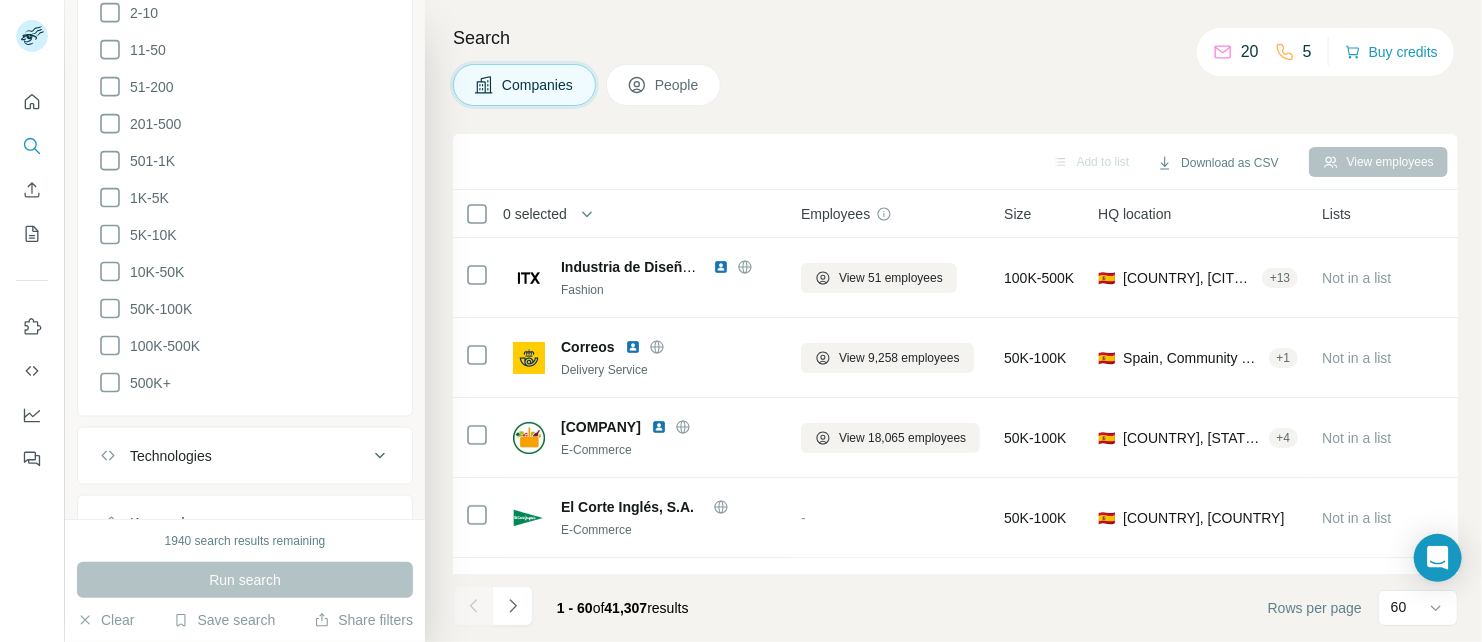 click on "500K+" at bounding box center [146, 383] 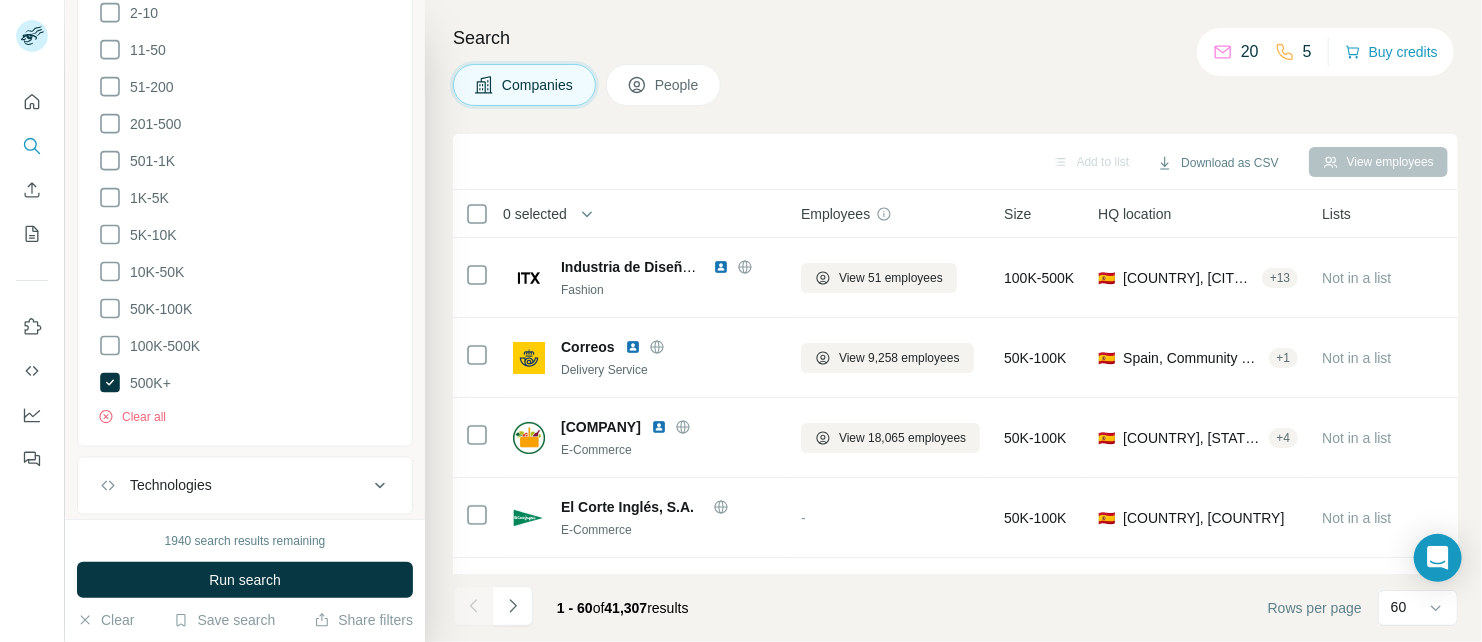 click on "0-1 2-10 11-50 51-200 201-500 501-1K 1K-5K 5K-10K 10K-50K 50K-100K 100K-500K 500K+" at bounding box center [245, 180] 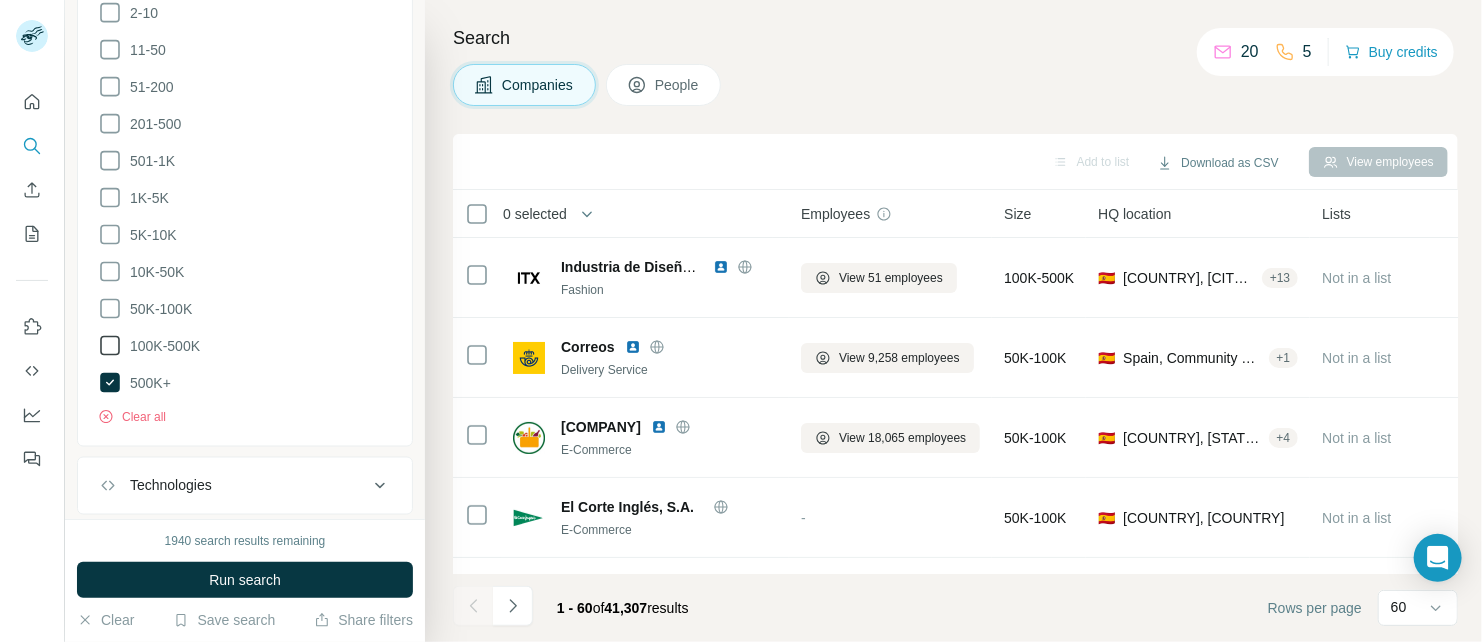 click on "100K-500K" at bounding box center [149, 346] 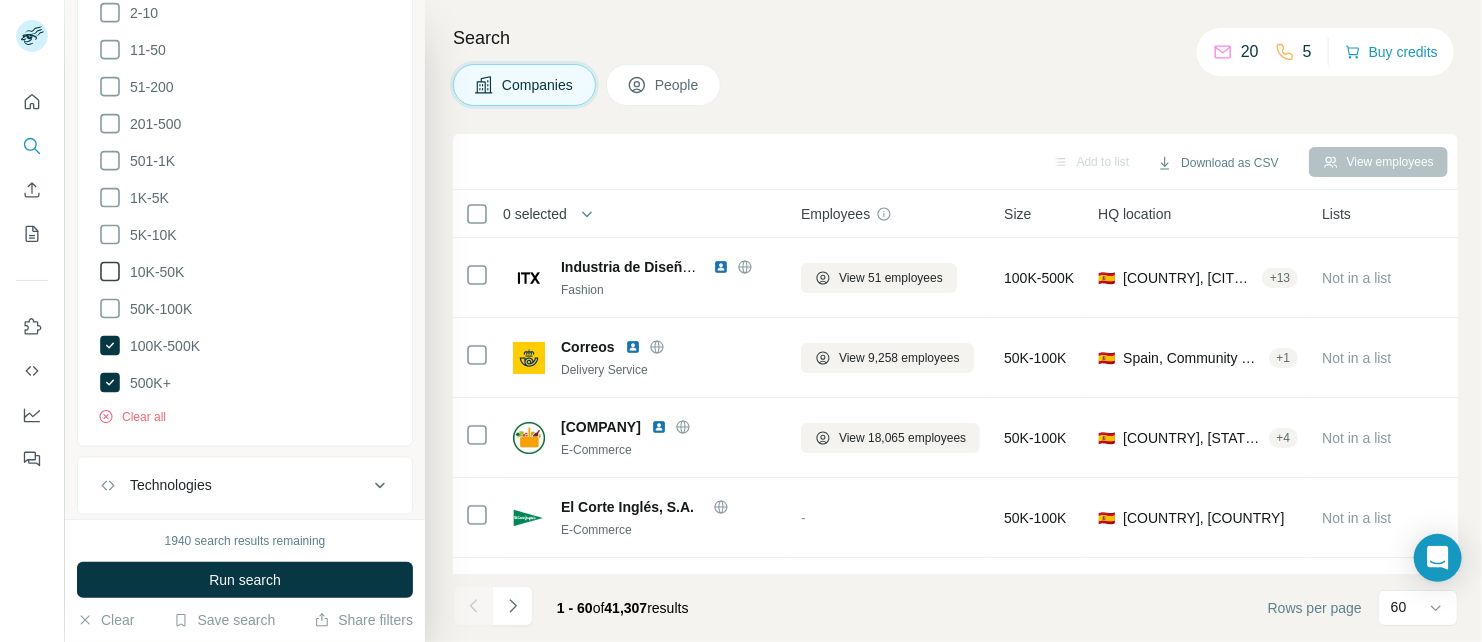 click on "50K-100K" at bounding box center [145, 309] 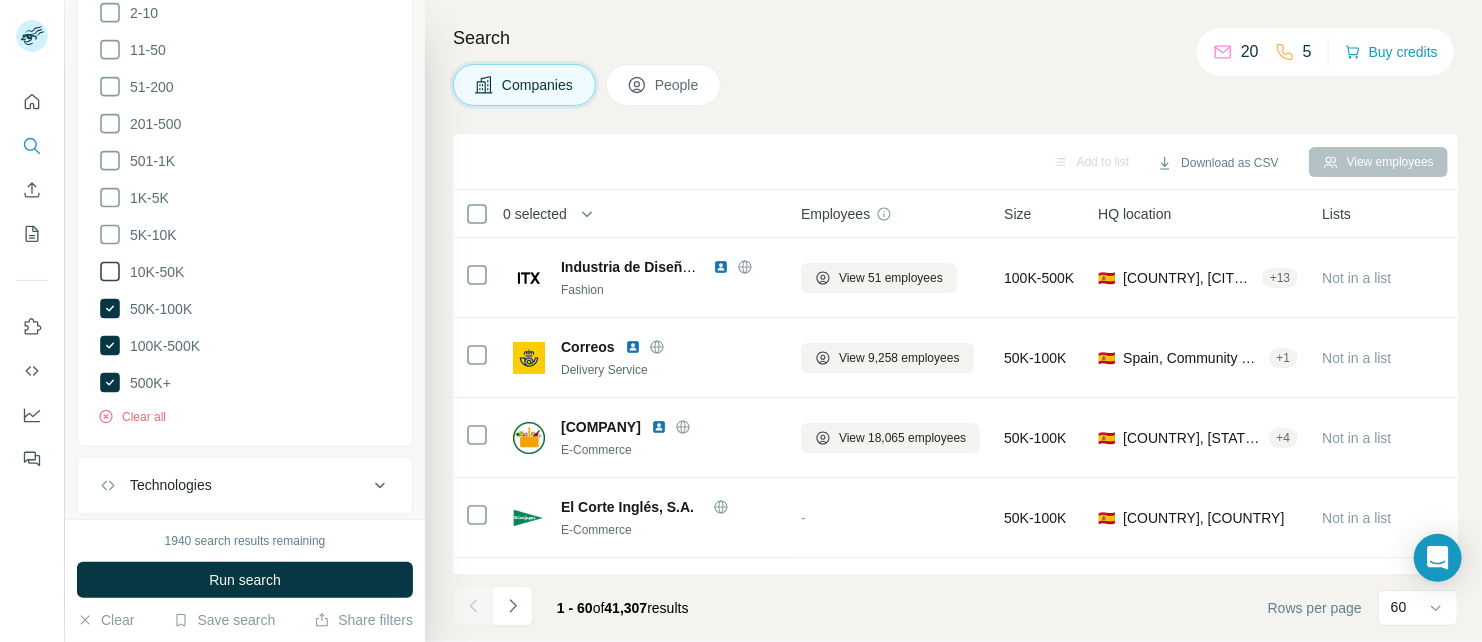 click on "10K-50K" at bounding box center (153, 272) 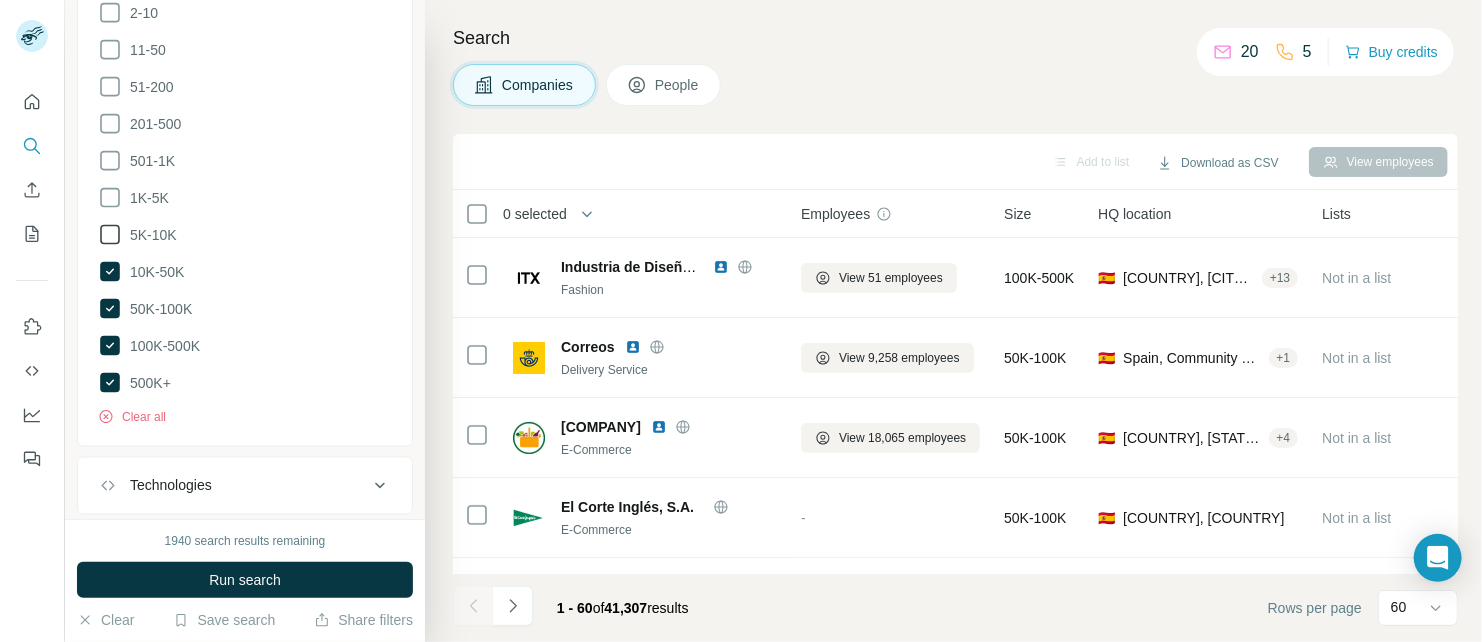 click on "5K-10K" at bounding box center (149, 235) 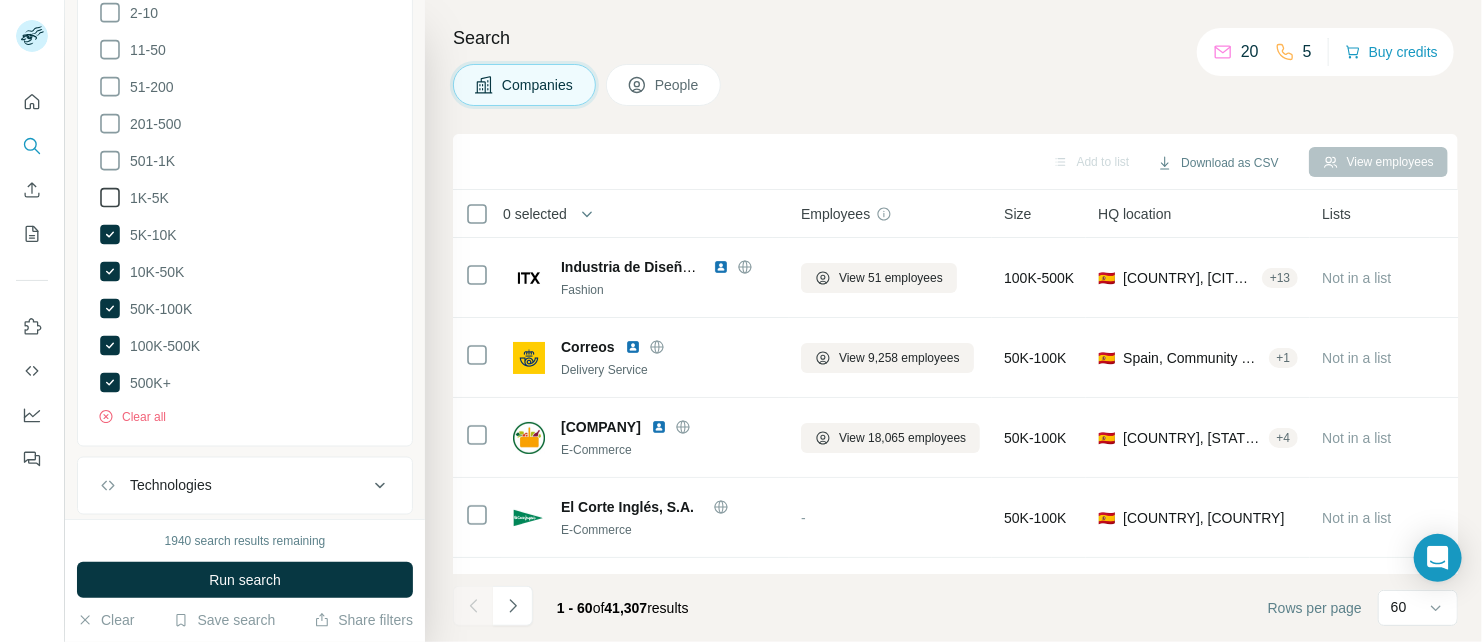 click on "1K-5K" at bounding box center (145, 198) 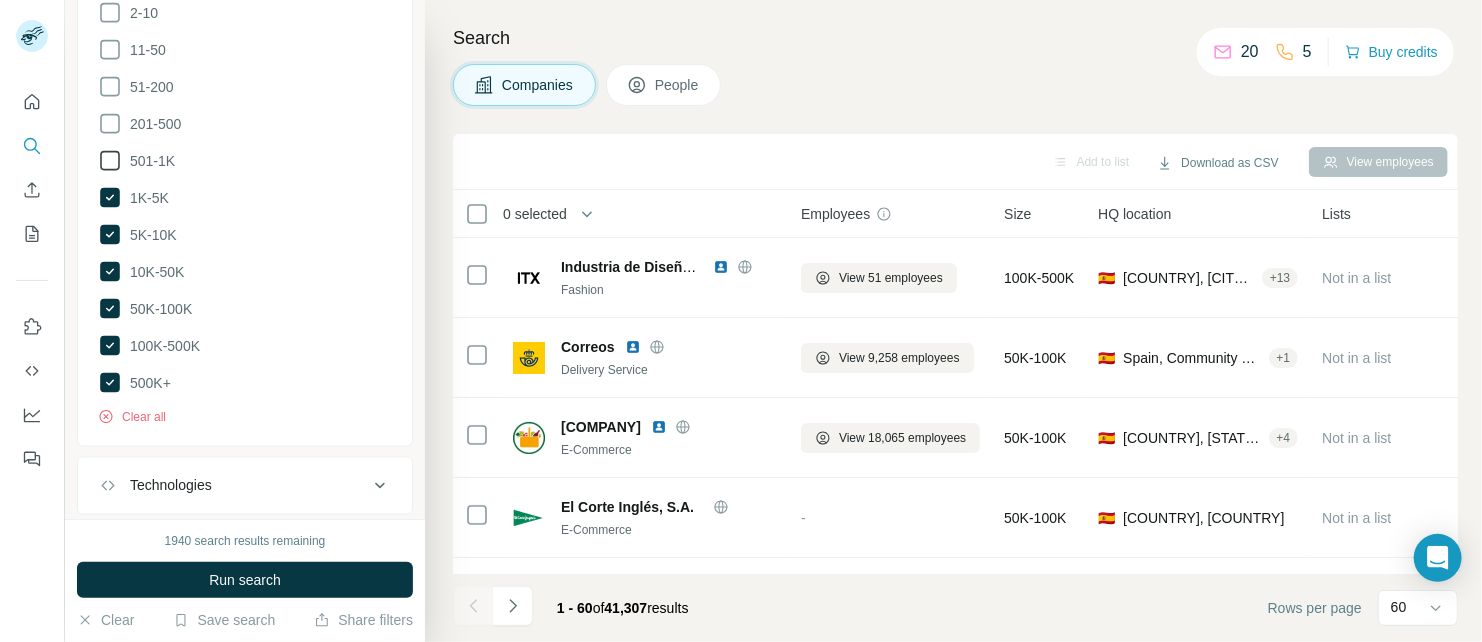 click on "501-1K" at bounding box center [148, 161] 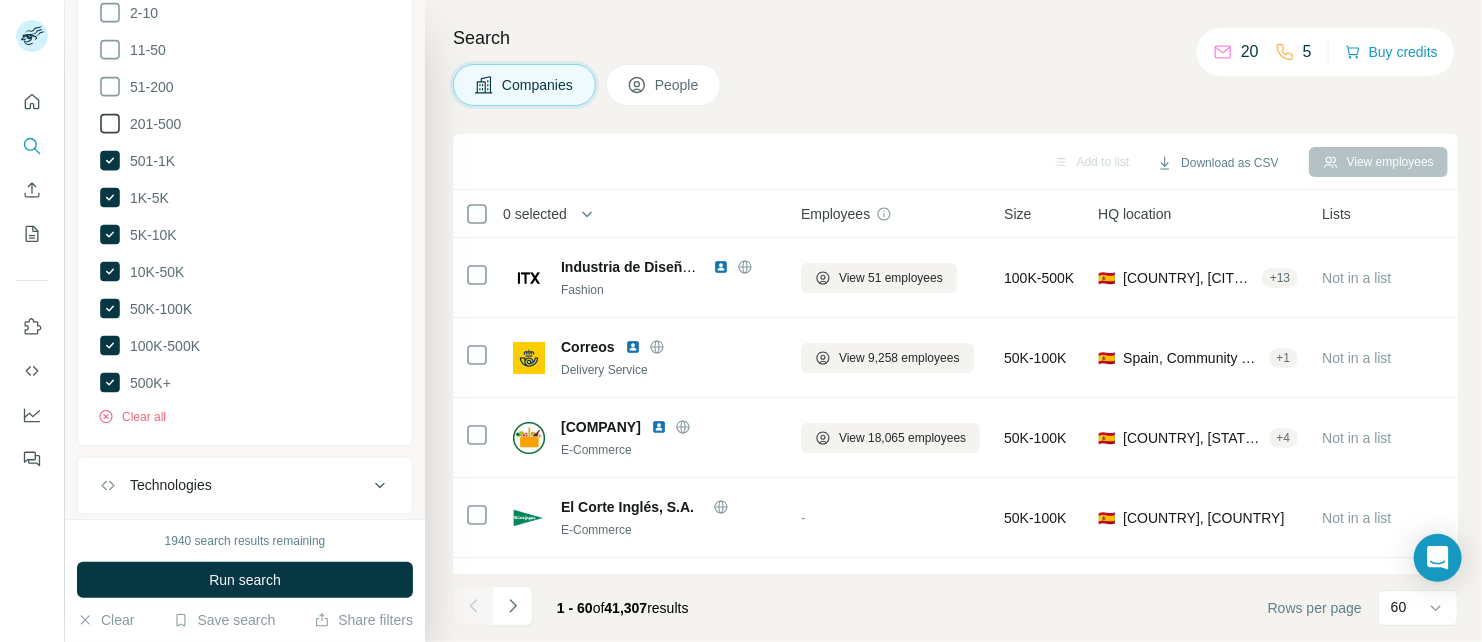click on "201-500" at bounding box center [151, 124] 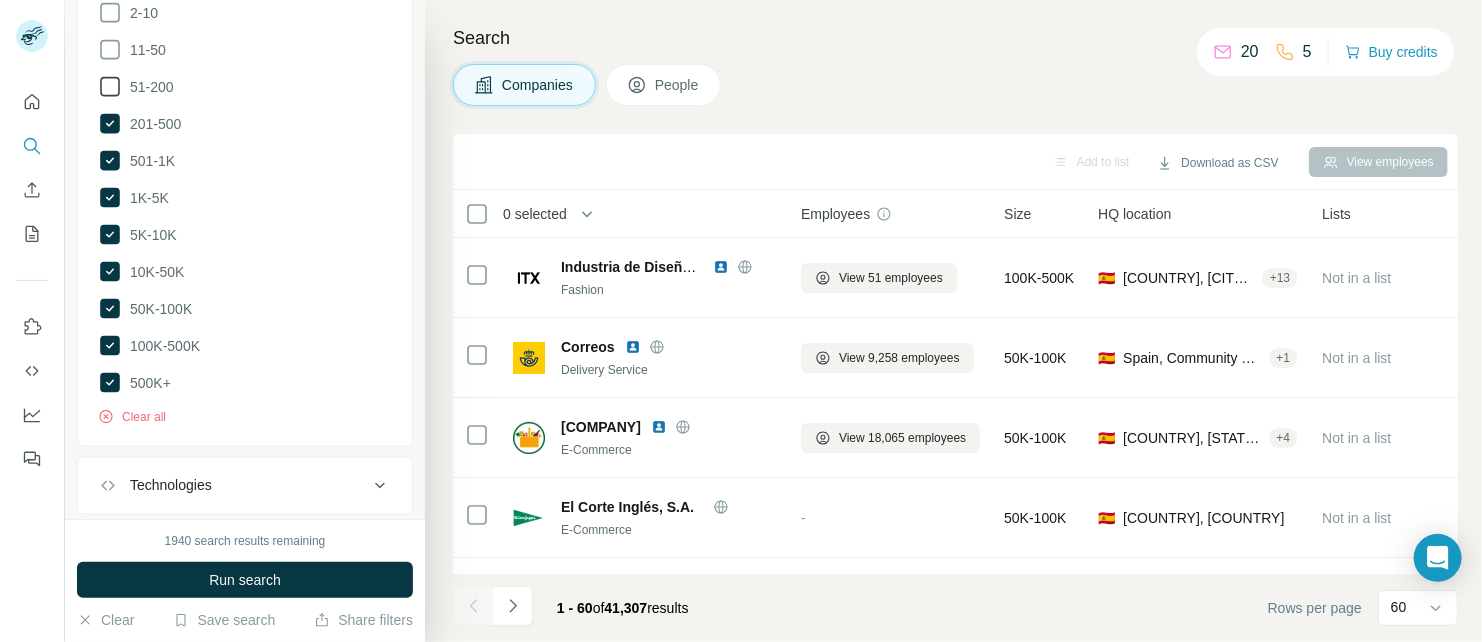 click on "51-200" at bounding box center [148, 87] 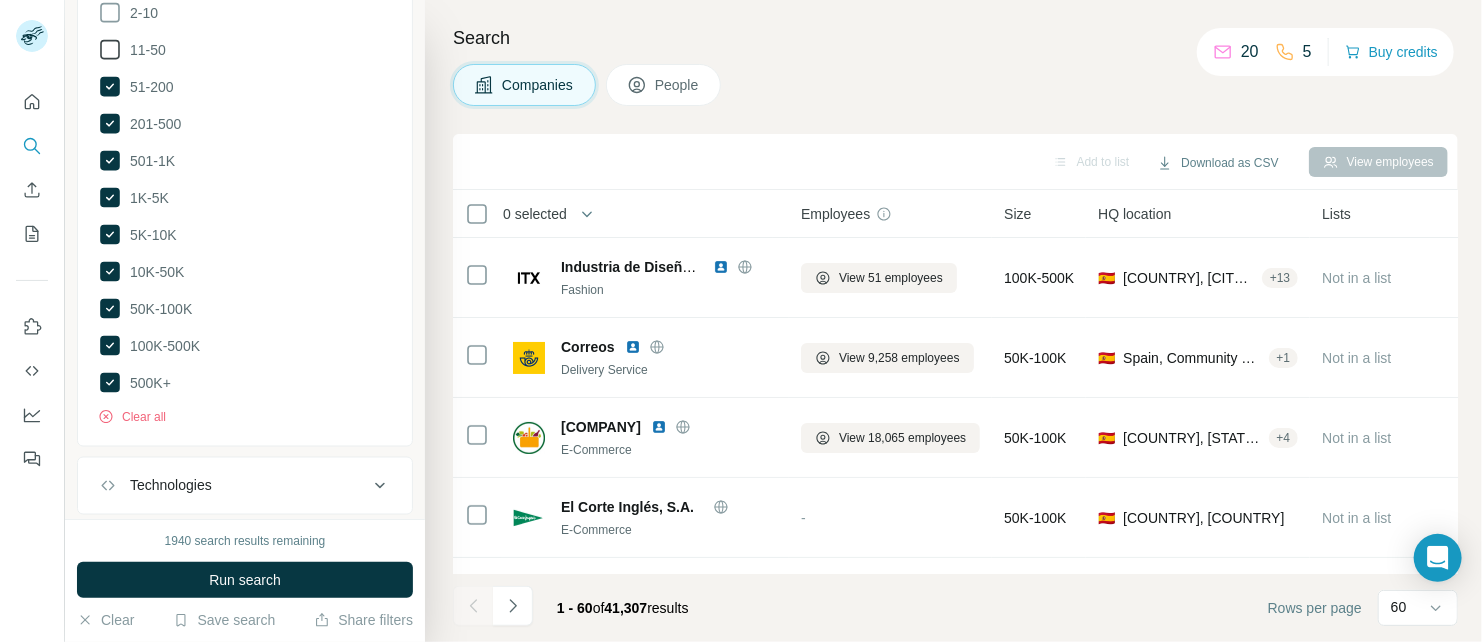 click on "11-50" at bounding box center [144, 50] 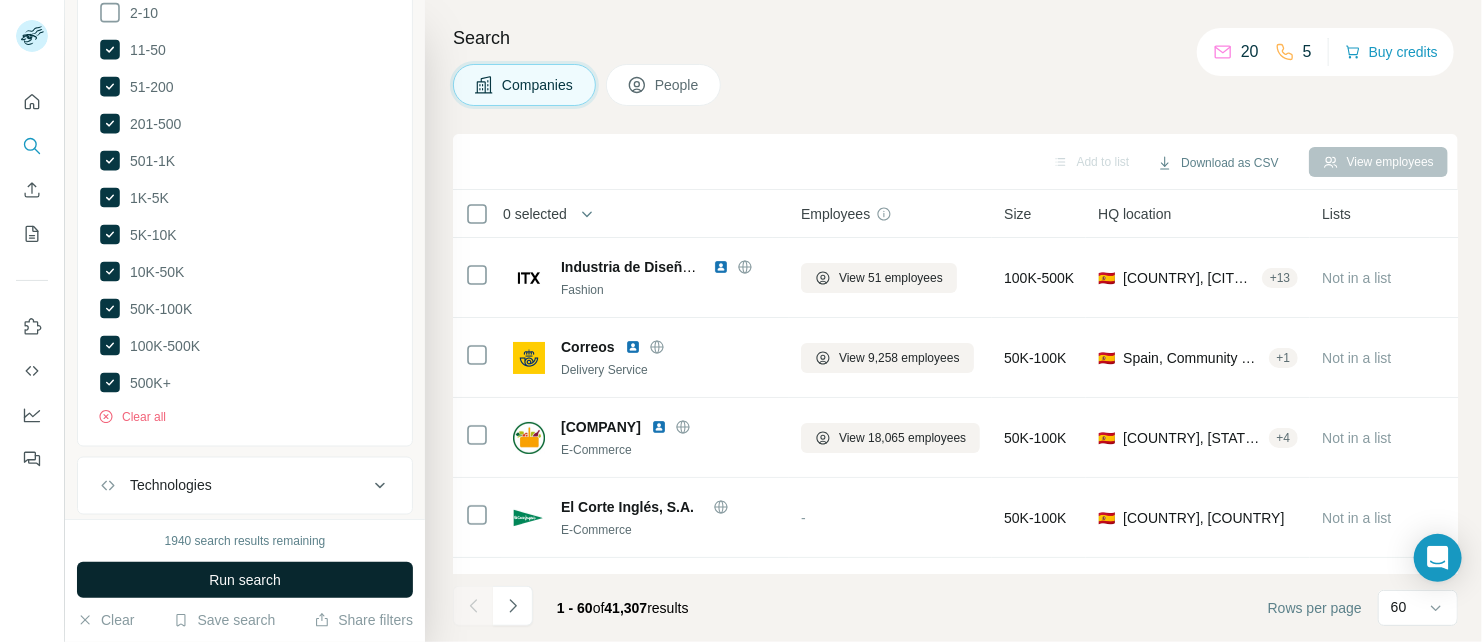 click on "Run search" at bounding box center (245, 580) 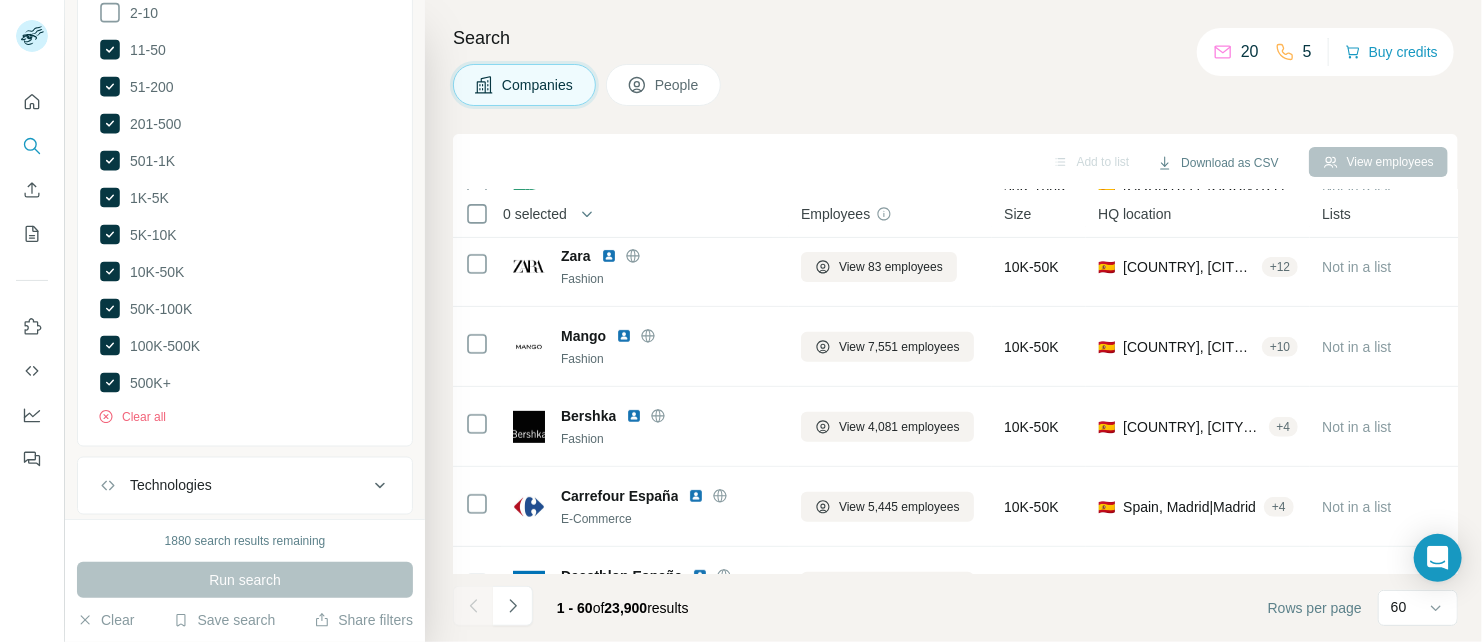 scroll, scrollTop: 300, scrollLeft: 0, axis: vertical 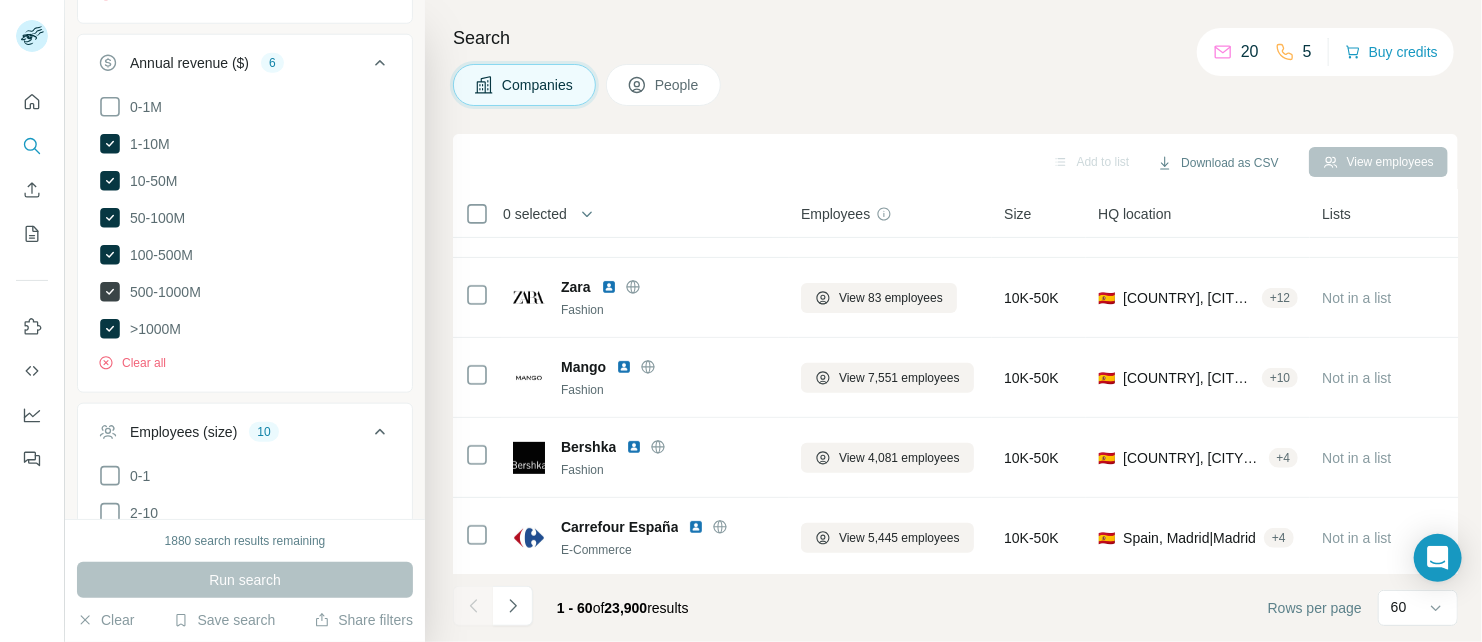 click on ">1000M" at bounding box center [139, 329] 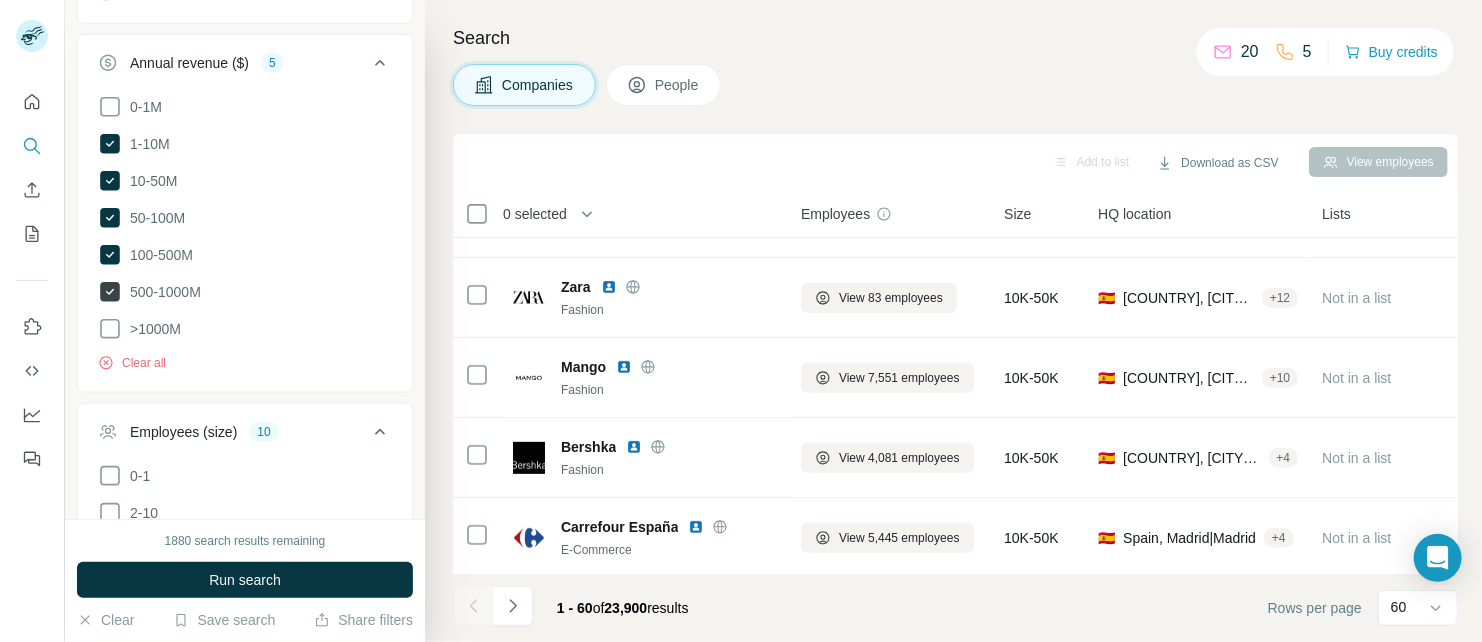 click on "500-1000M" at bounding box center [161, 292] 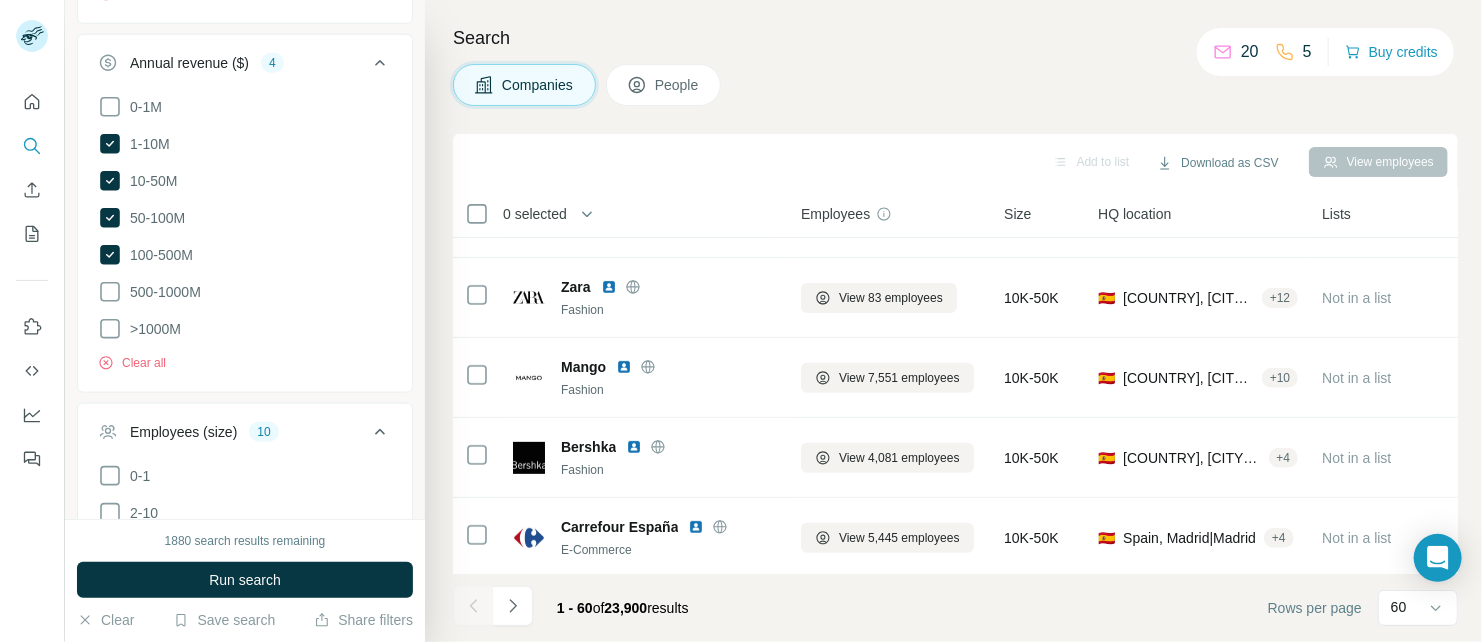 click on "100-500M" at bounding box center (157, 255) 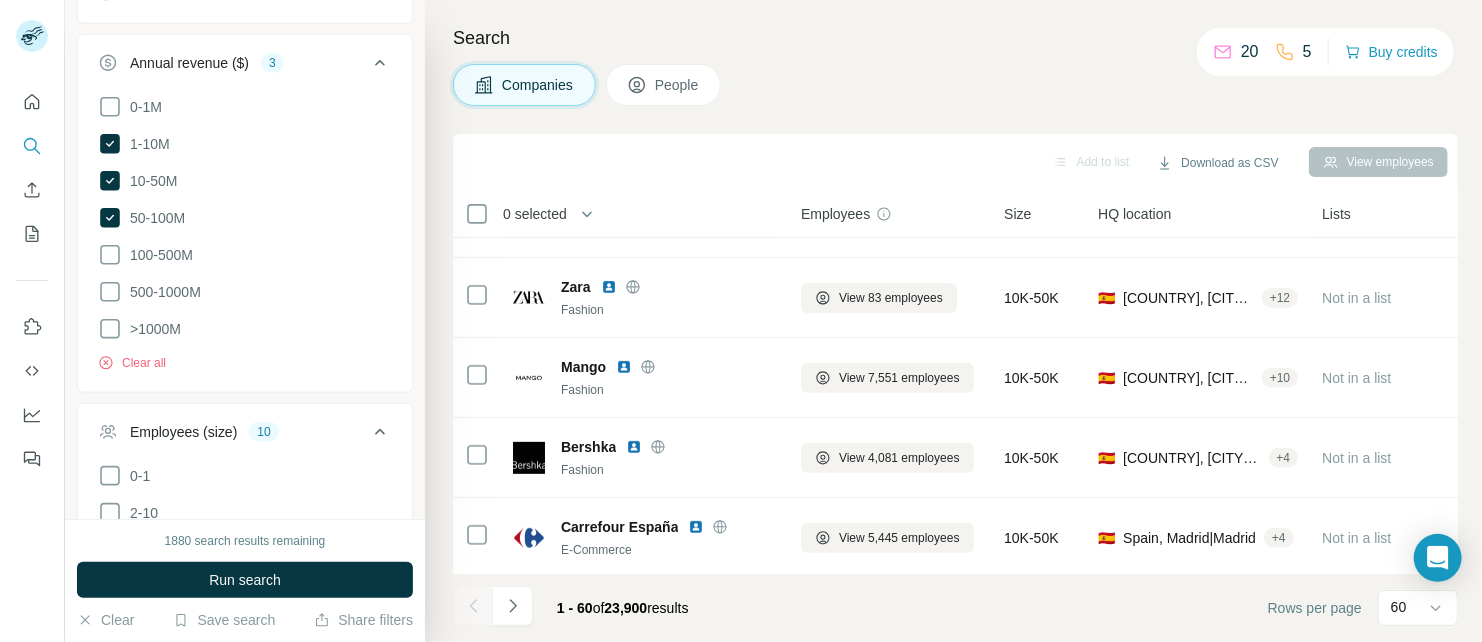 click on "100-500M" at bounding box center [245, 255] 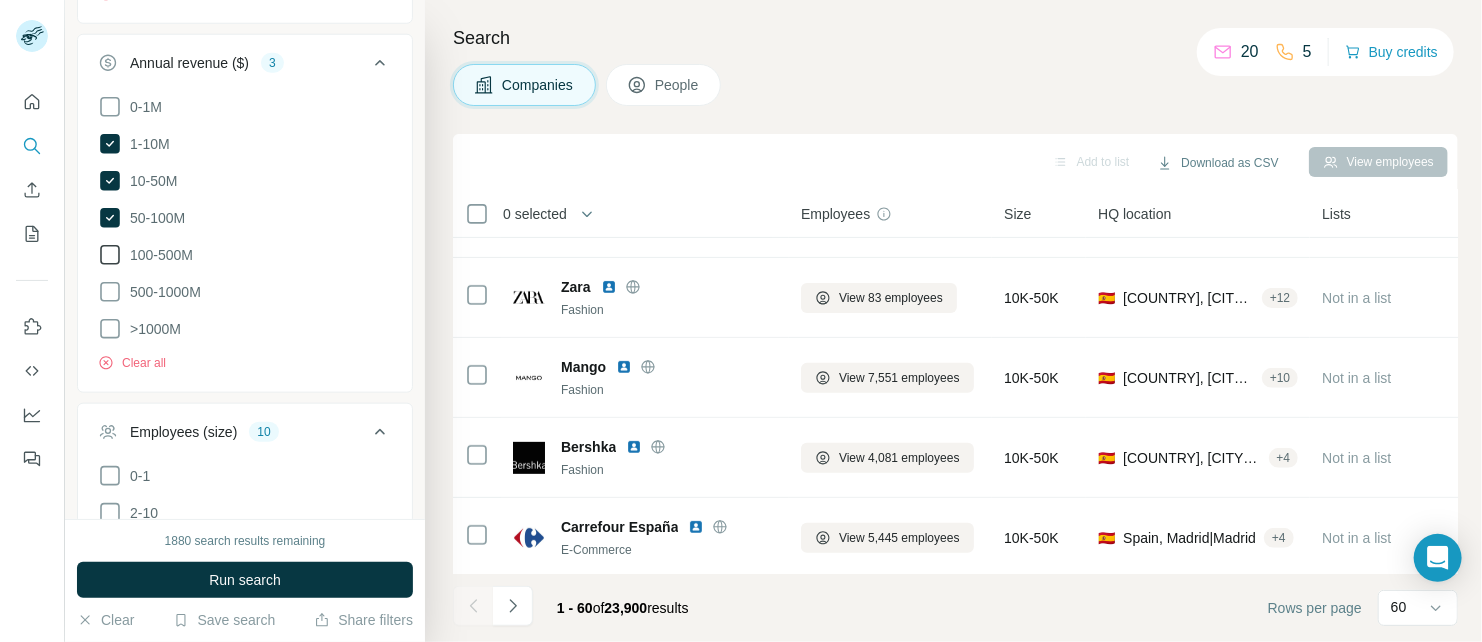 click on "100-500M" at bounding box center [157, 255] 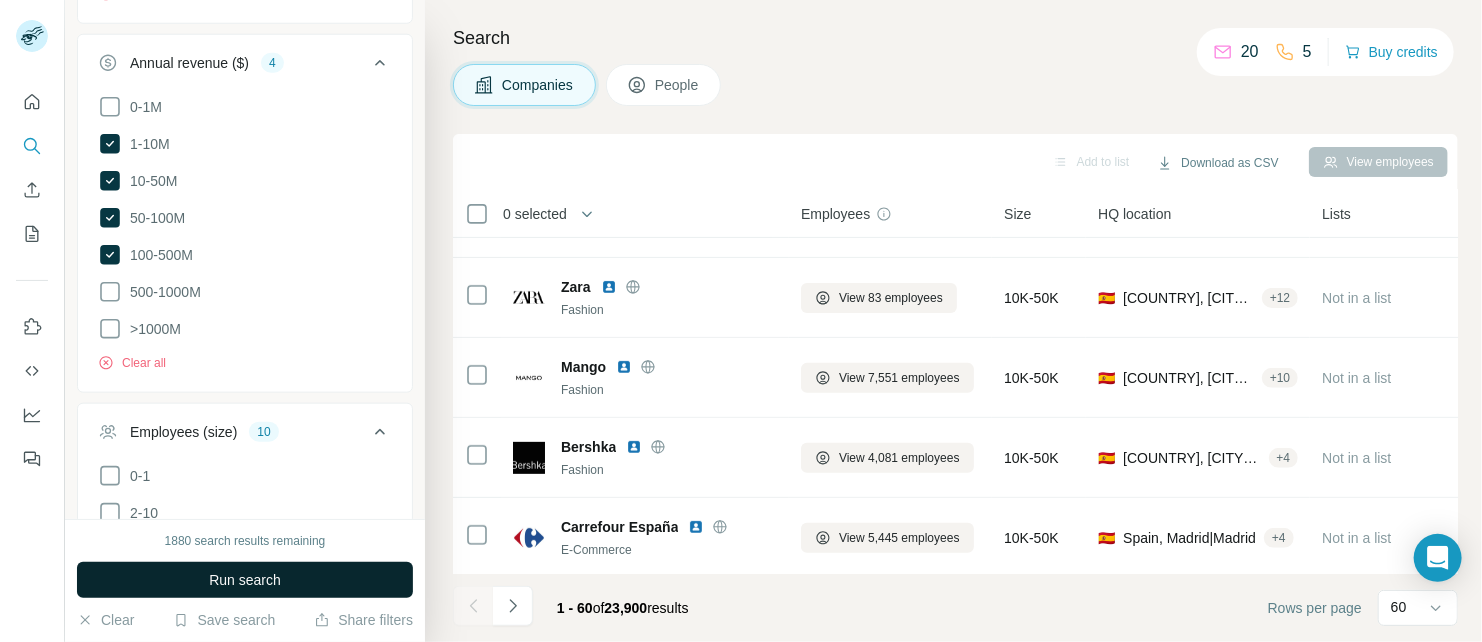 click on "Run search" at bounding box center [245, 580] 